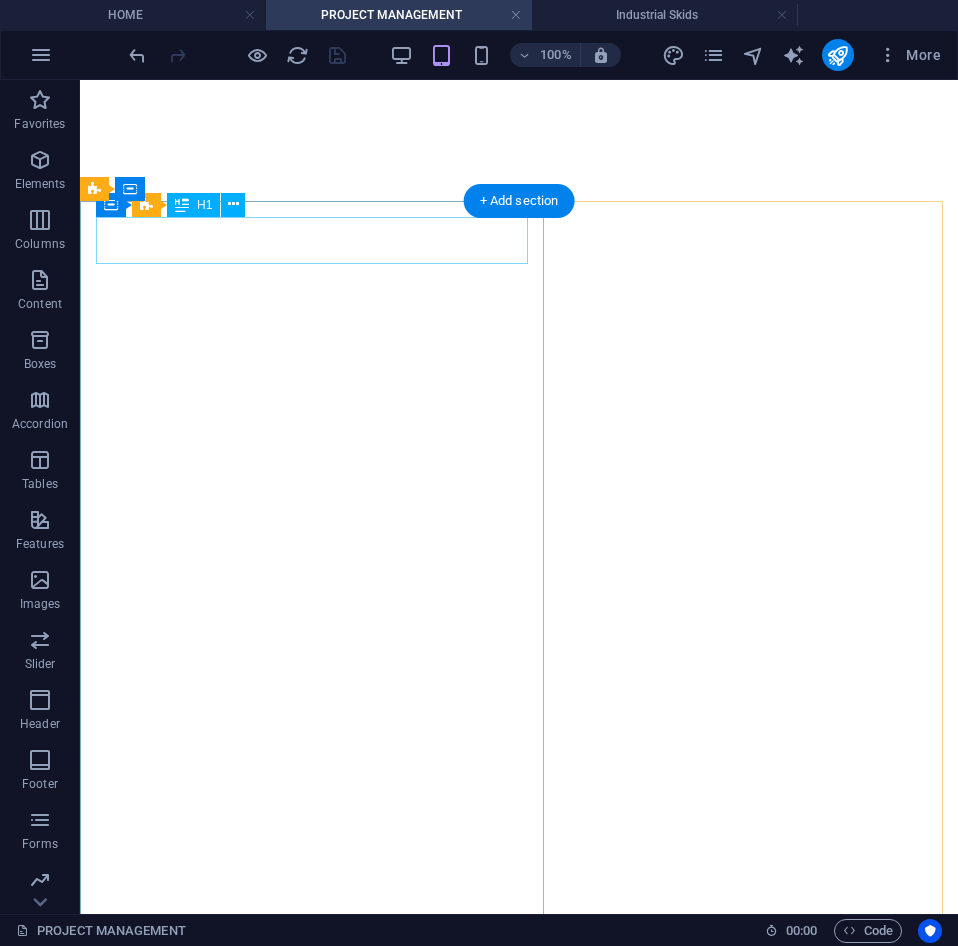 scroll, scrollTop: 0, scrollLeft: 0, axis: both 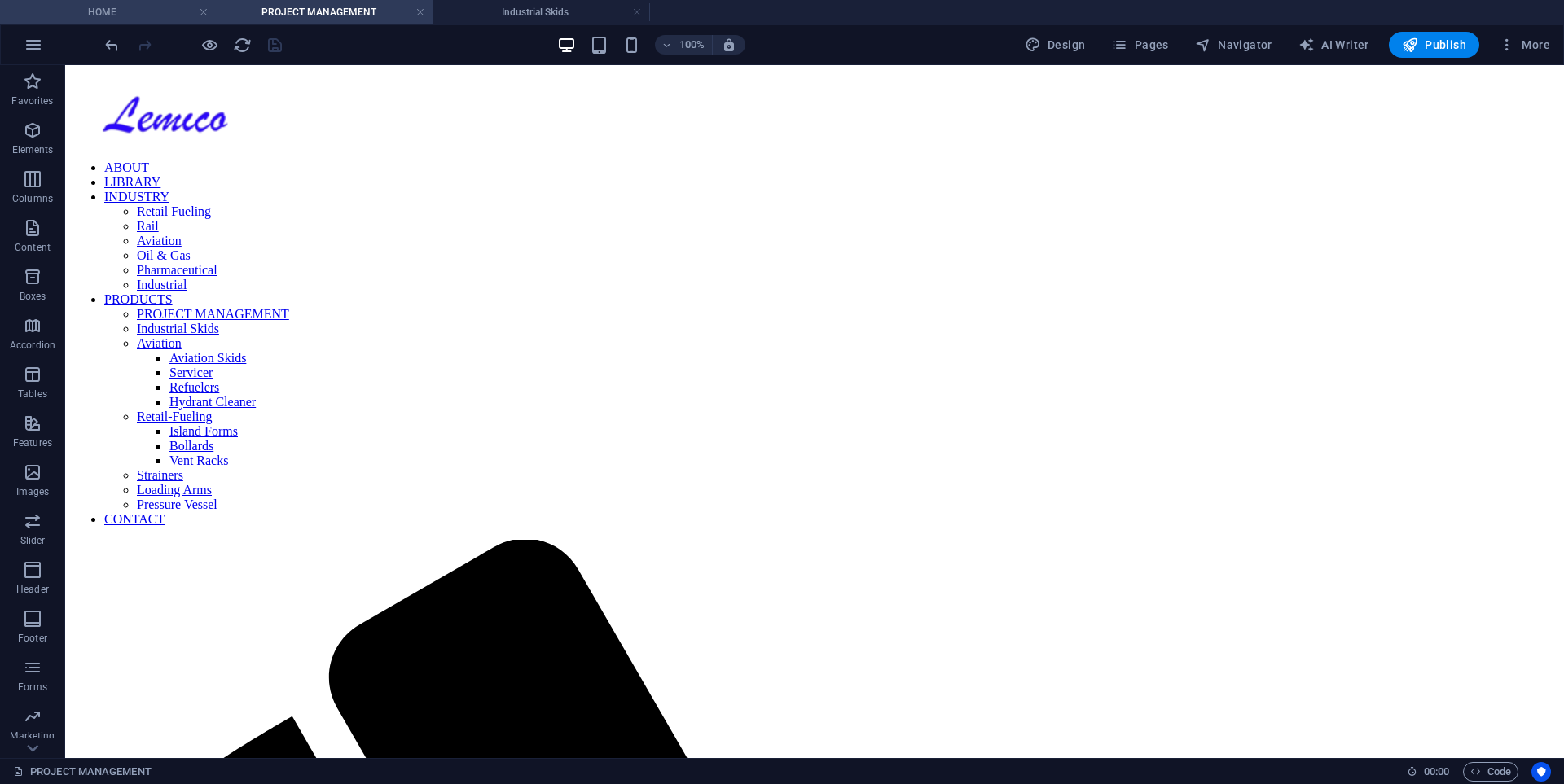 click on "HOME" at bounding box center (108, 12) 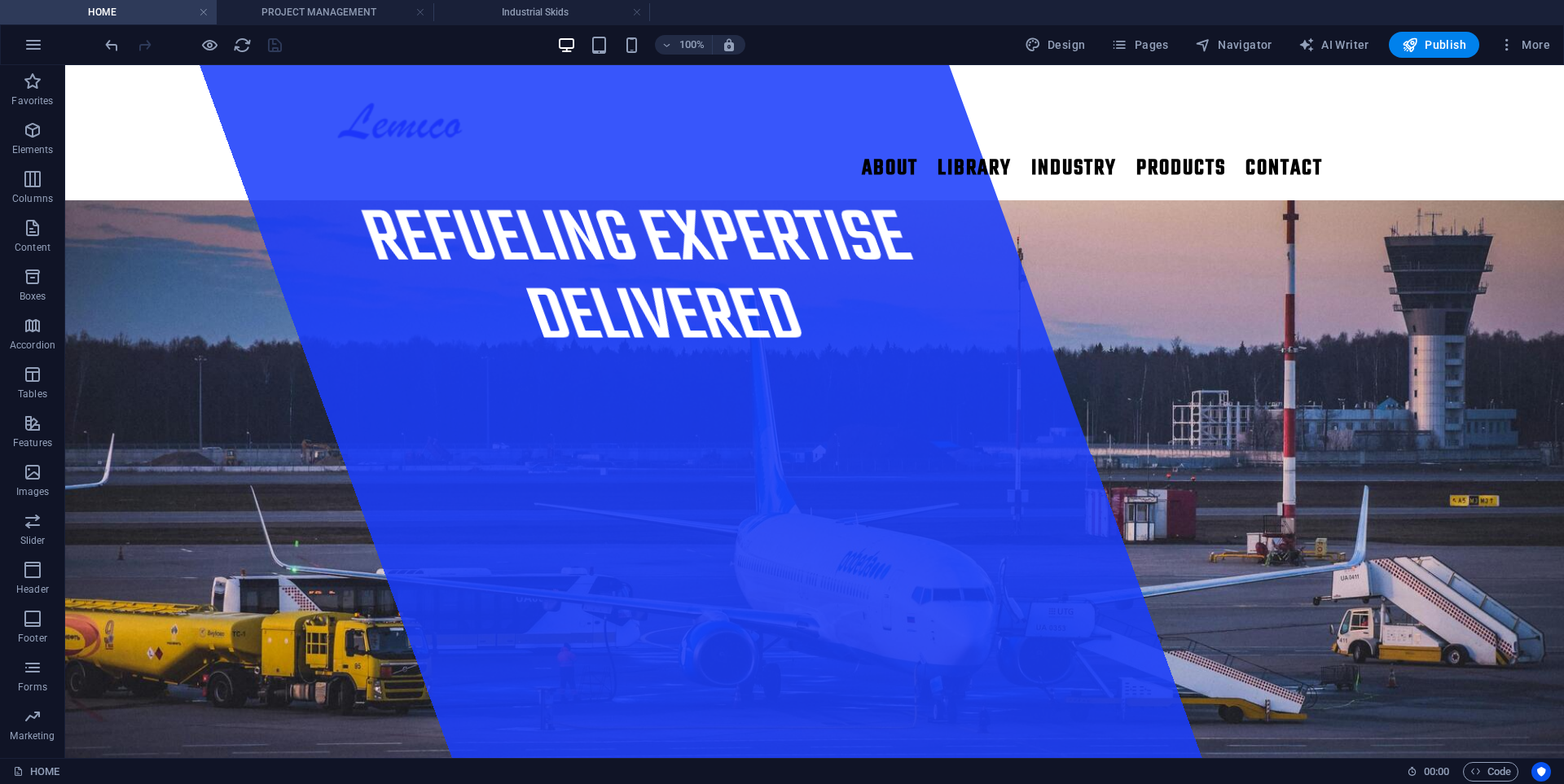 click on "HOME" at bounding box center [108, 12] 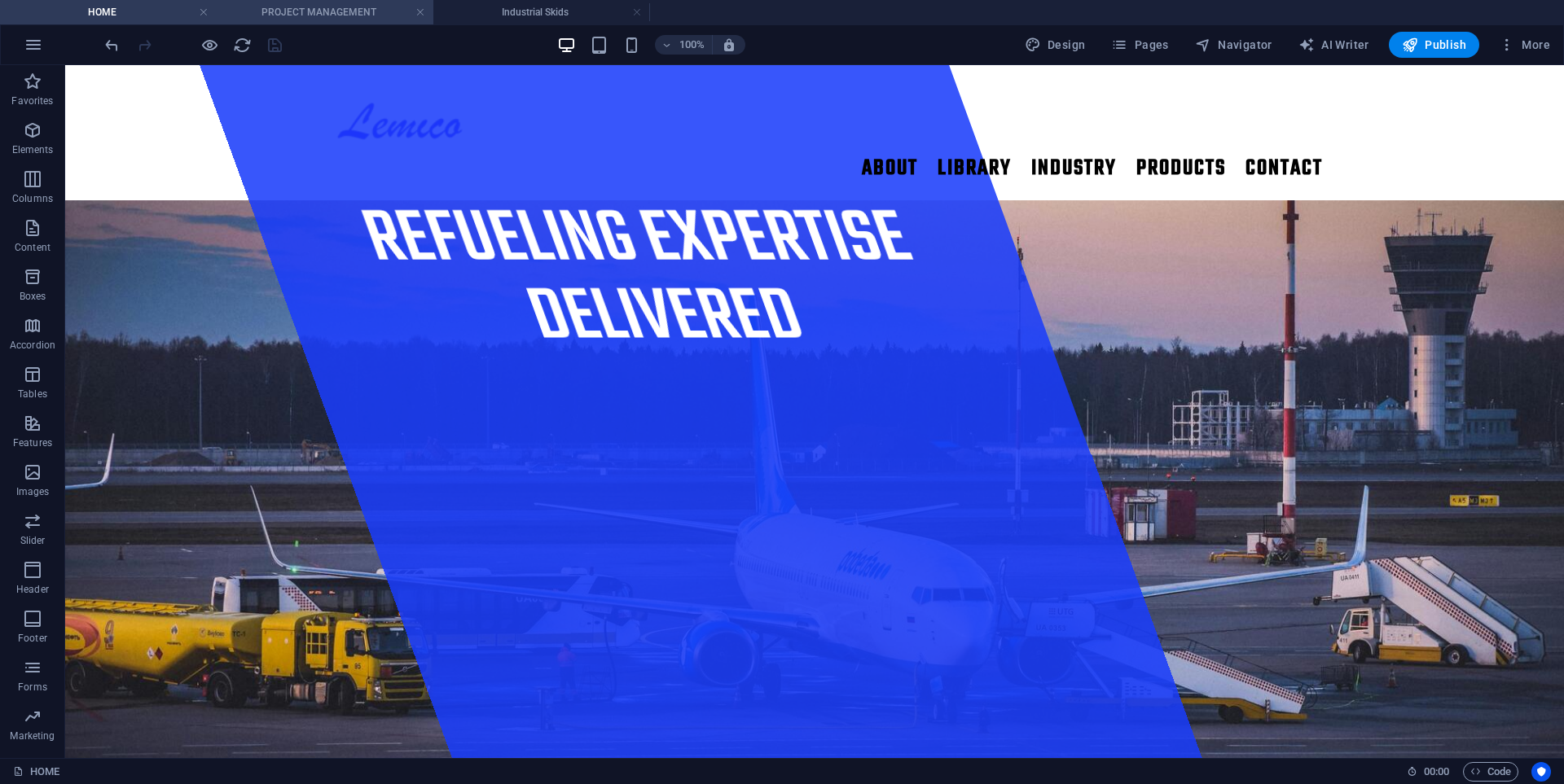 click on "PROJECT MANAGEMENT" at bounding box center [325, 12] 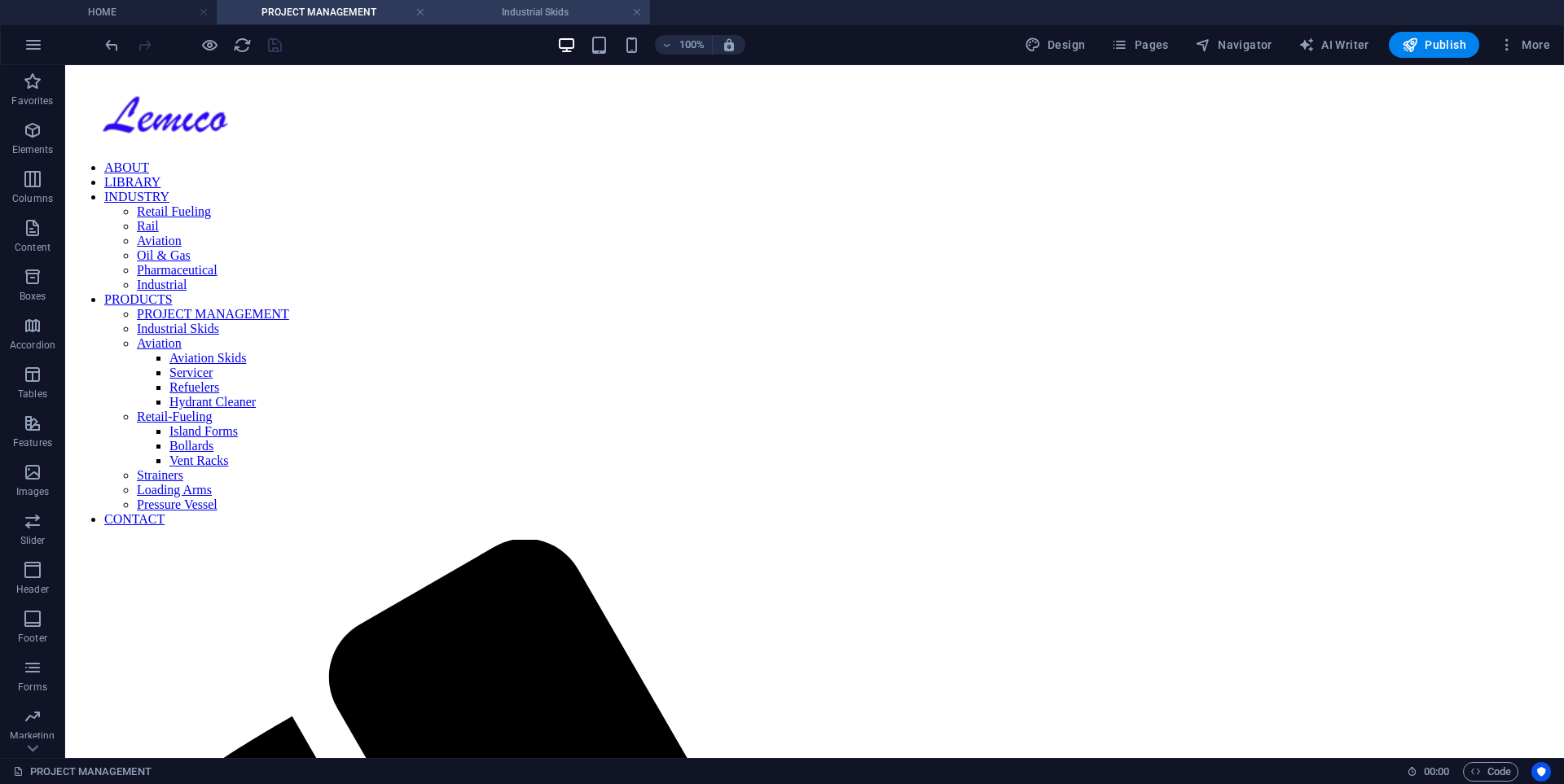 click on "Industrial Skids" at bounding box center [542, 12] 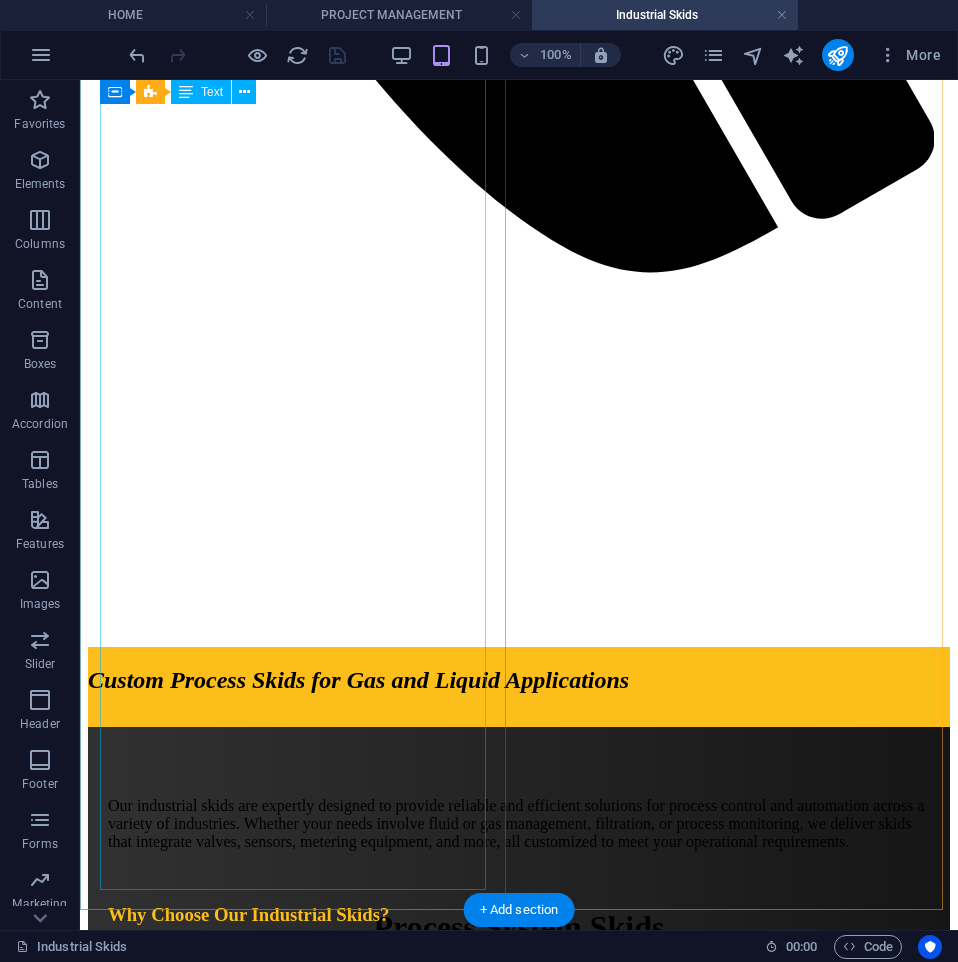 scroll, scrollTop: 1600, scrollLeft: 0, axis: vertical 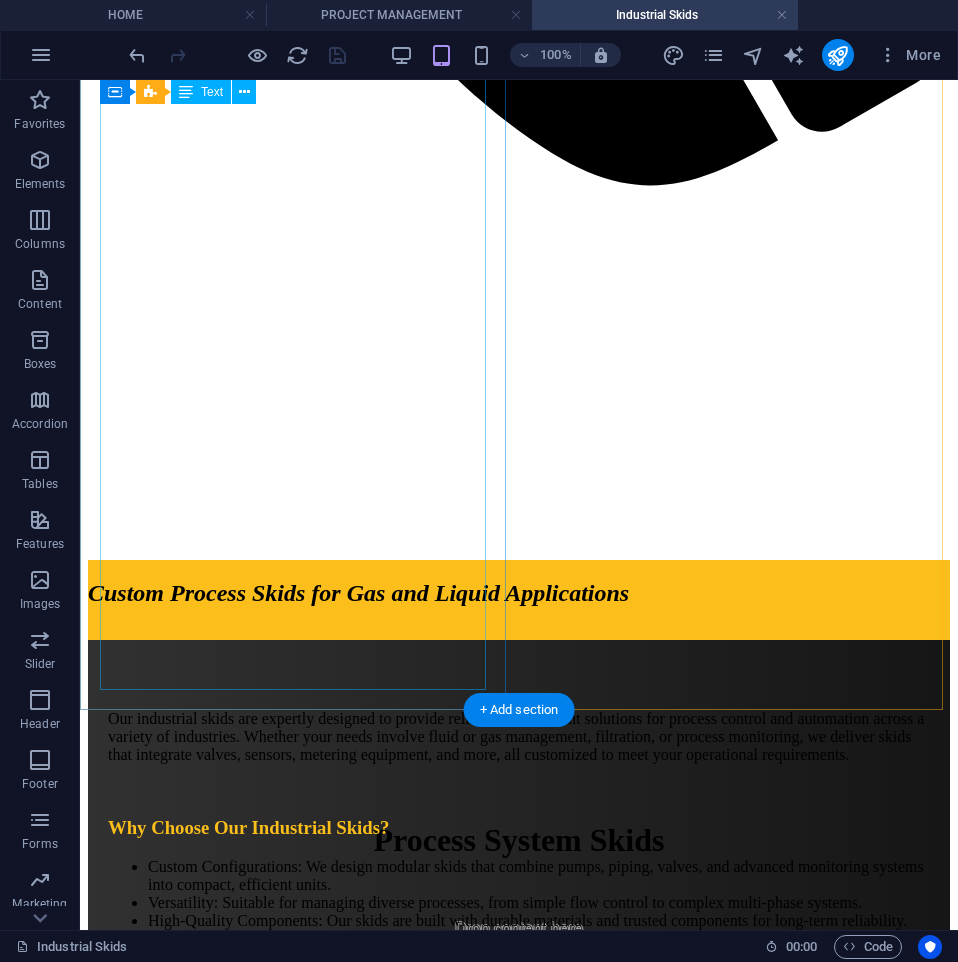 click on "Our industrial skids are expertly designed to provide reliable and efficient solutions for process control and automation across a variety of industries. Whether your needs involve fluid or gas management, filtration, or process monitoring, we deliver skids that integrate valves, sensors, metering equipment, and more, all customized to meet your operational requirements. Why Choose Our Industrial Skids? Custom Configurations: We design modular skids that combine pumps, piping, valves, and advanced monitoring systems into compact, efficient units. Versatility: Suitable for managing diverse processes, from simple flow control to complex multi-phase systems. High-Quality Components: Our skids are built with durable materials and trusted components for long-term reliability. Ease of Integration: Designed for seamless installation into existing systems, reducing downtime and ensuring a smooth transition. Applications Across Industries Our skids serve a wide range of applications, including: Tailored to Your Needs" at bounding box center (519, 1037) 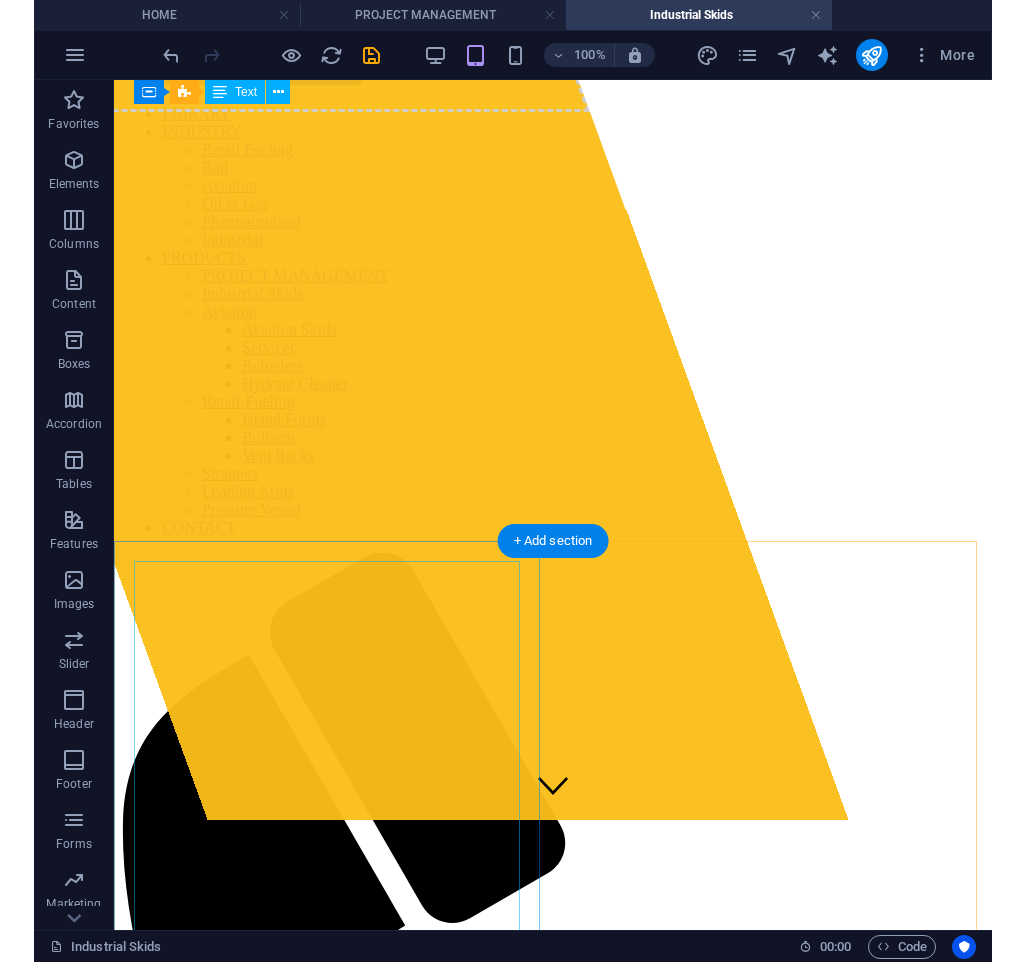 scroll, scrollTop: 0, scrollLeft: 0, axis: both 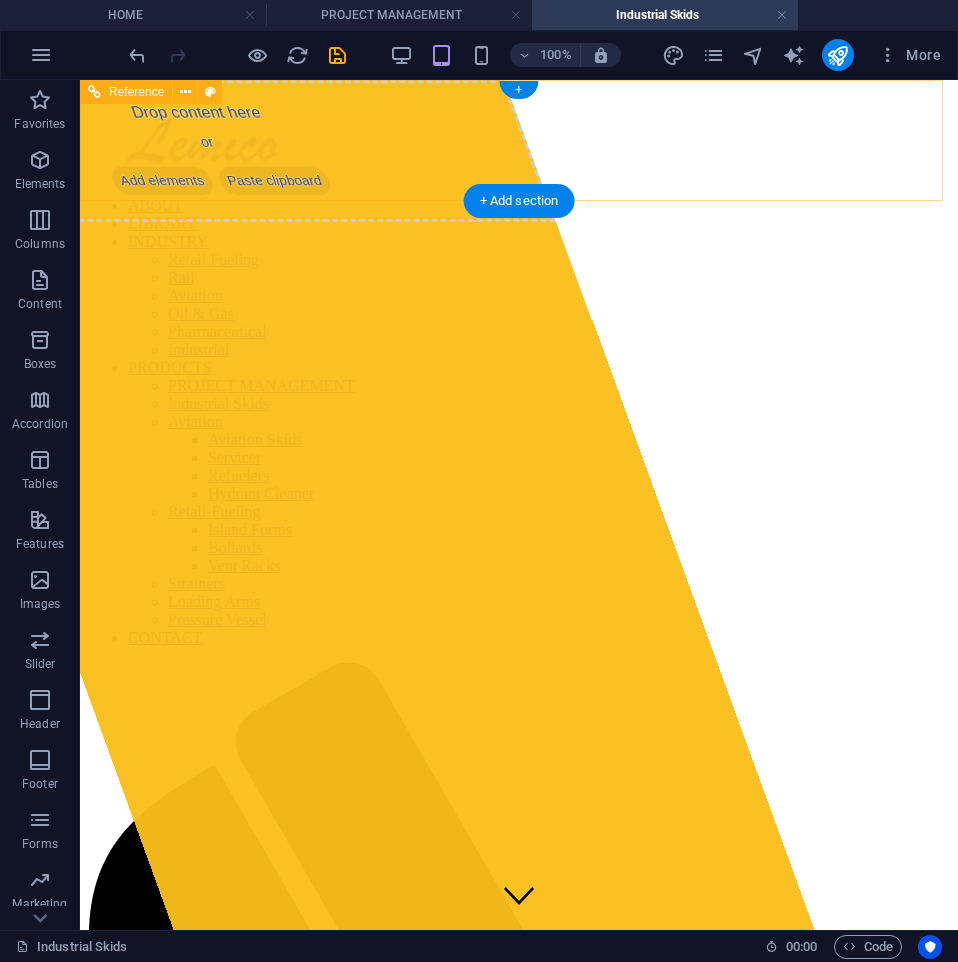 click at bounding box center (519, 1790) 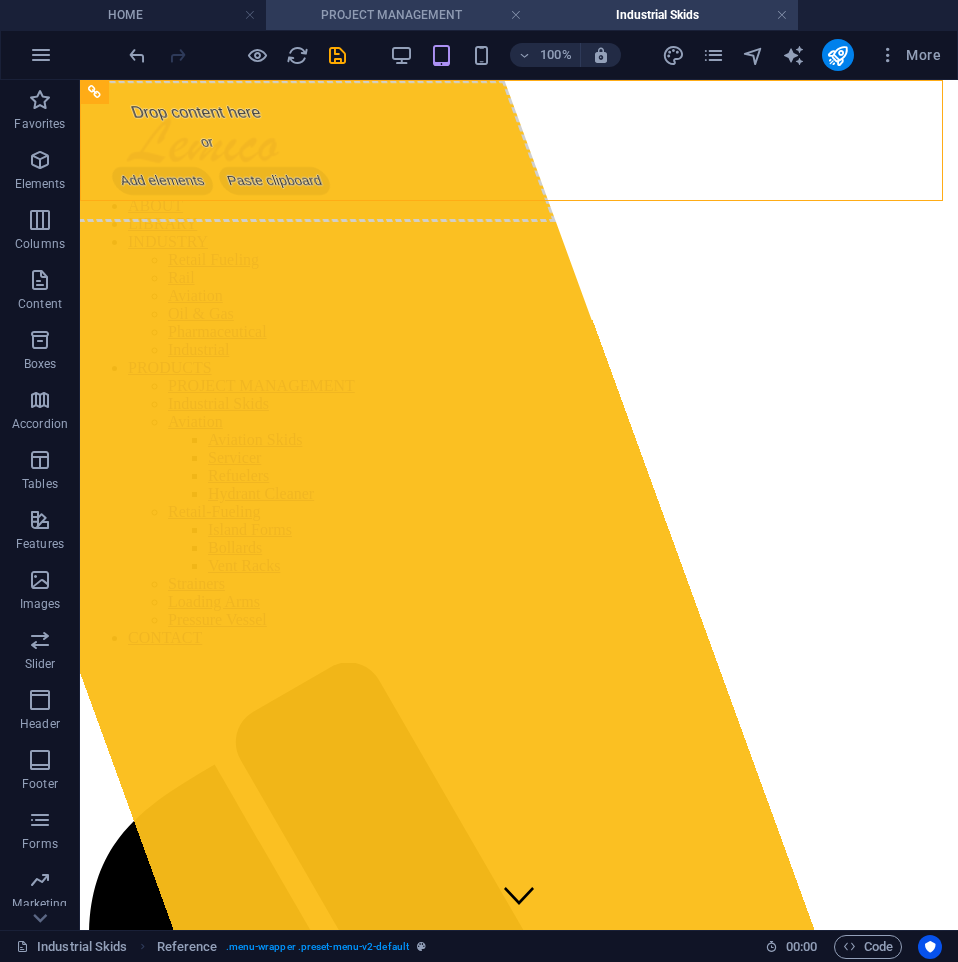 click on "PROJECT MANAGEMENT" at bounding box center [399, 15] 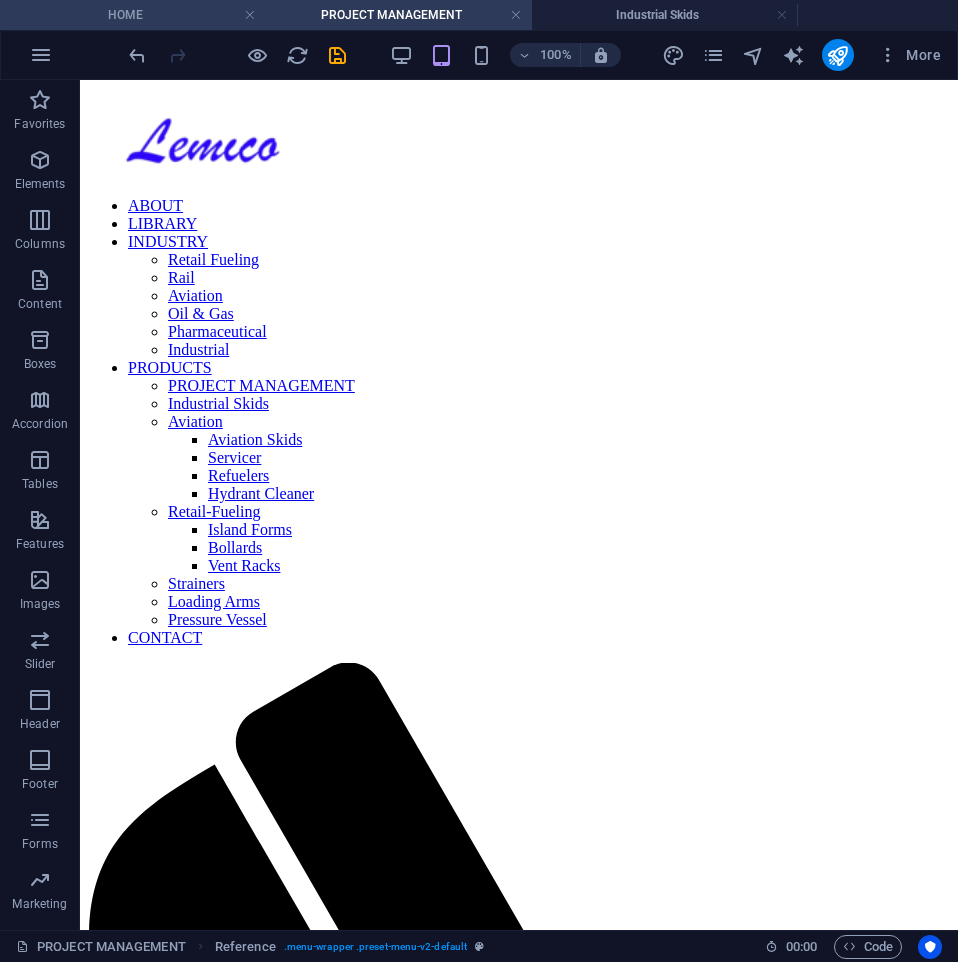 click on "HOME" at bounding box center [133, 15] 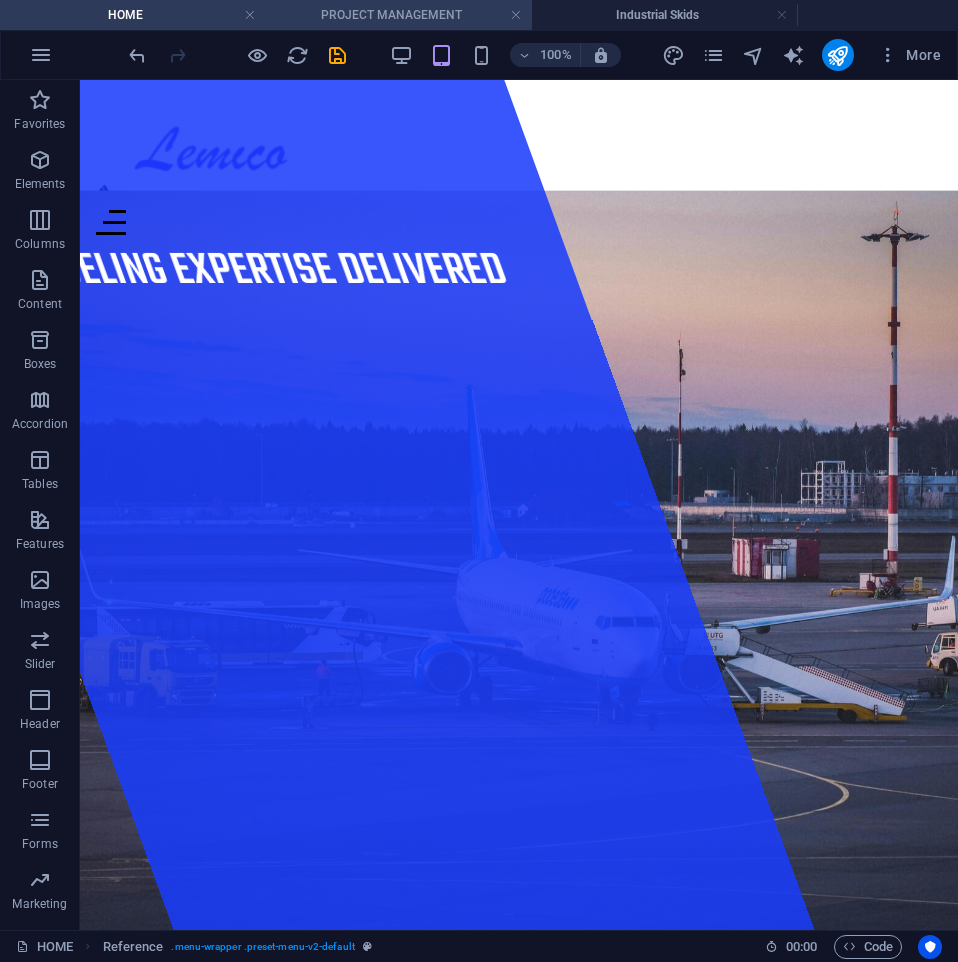 click on "PROJECT MANAGEMENT" at bounding box center (399, 15) 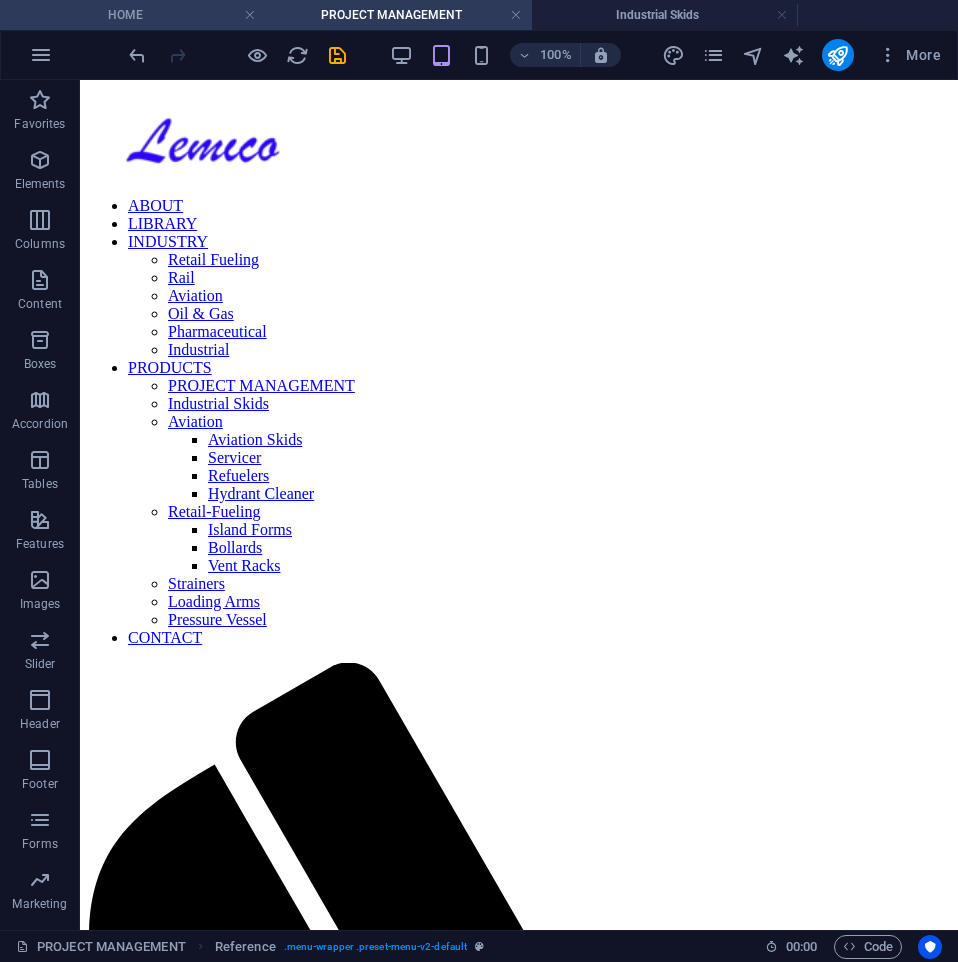 click on "HOME" at bounding box center [133, 15] 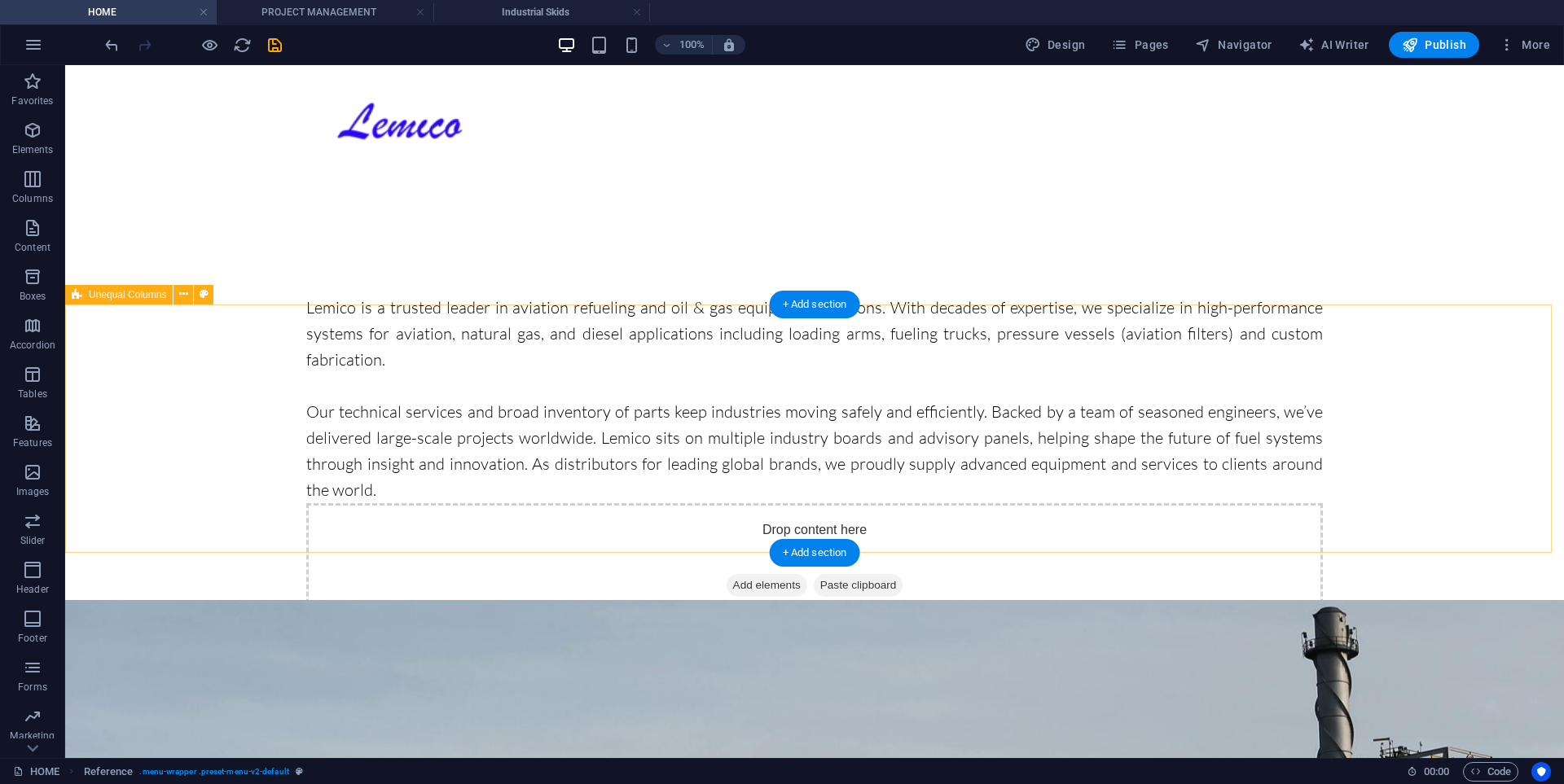 scroll, scrollTop: 1305, scrollLeft: 0, axis: vertical 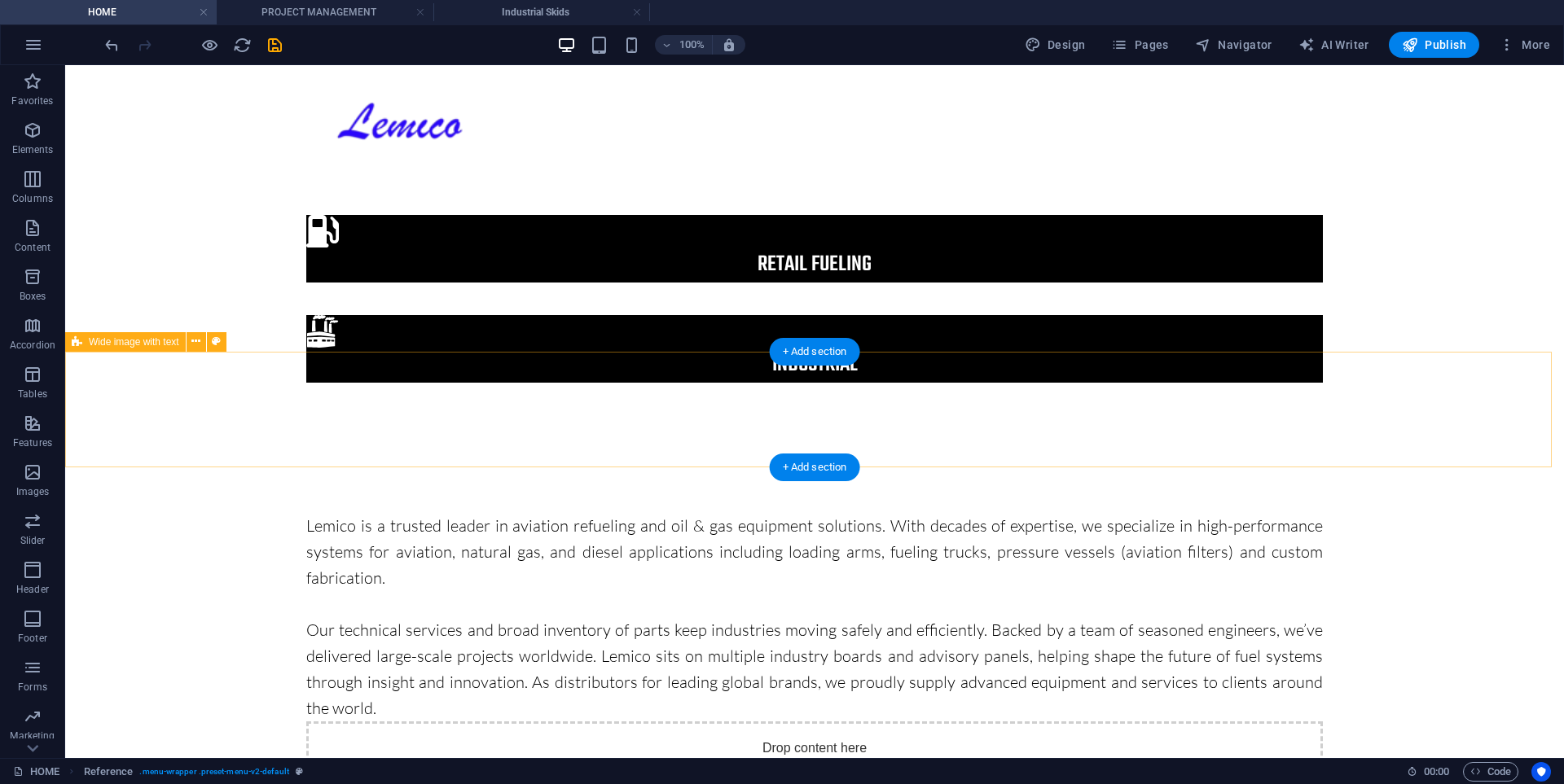 click on "Drop content here or  Add elements  Paste clipboard" at bounding box center (815, 960) 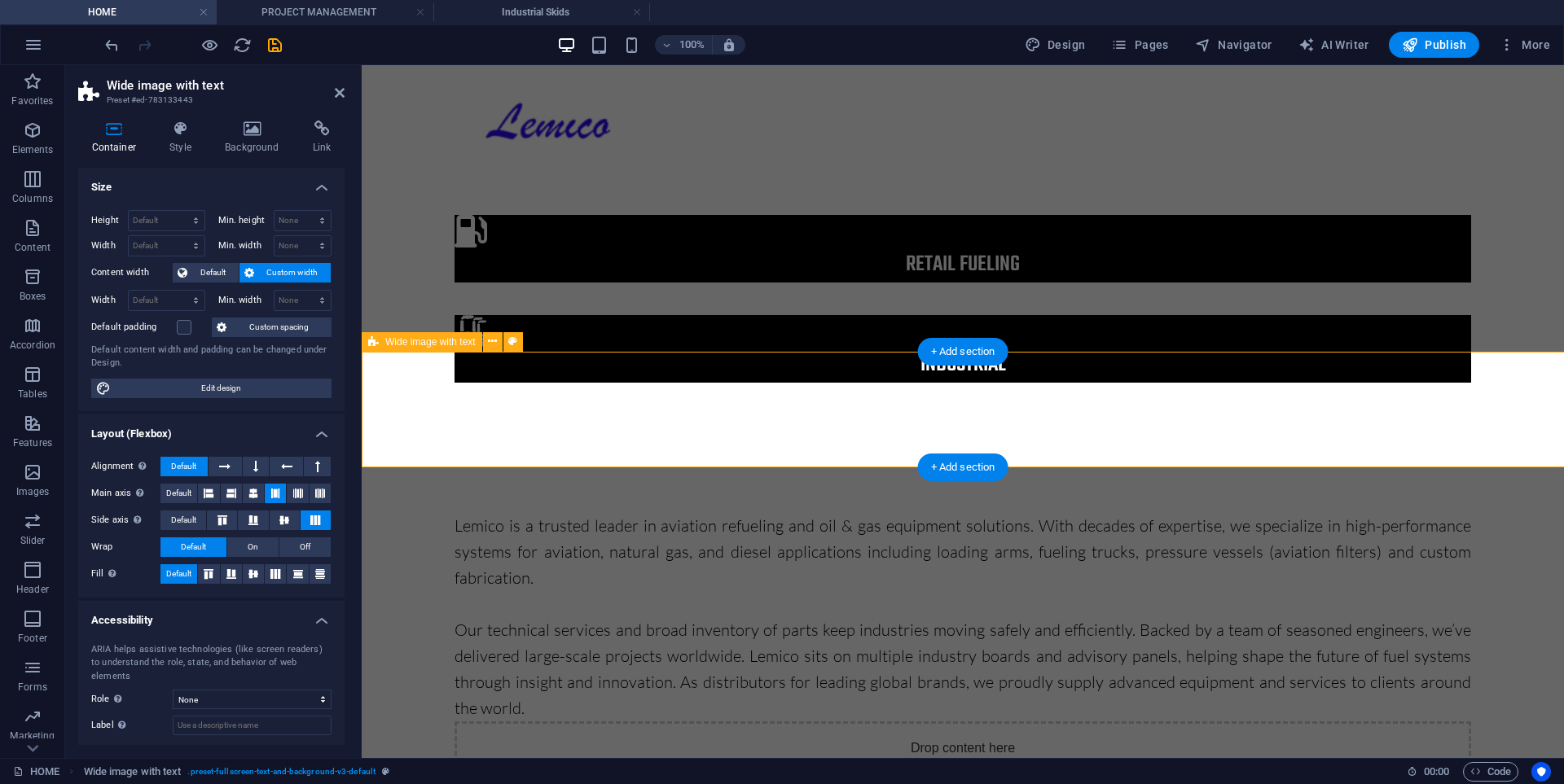 click on "Drop content here or  Add elements  Paste clipboard" at bounding box center (963, 960) 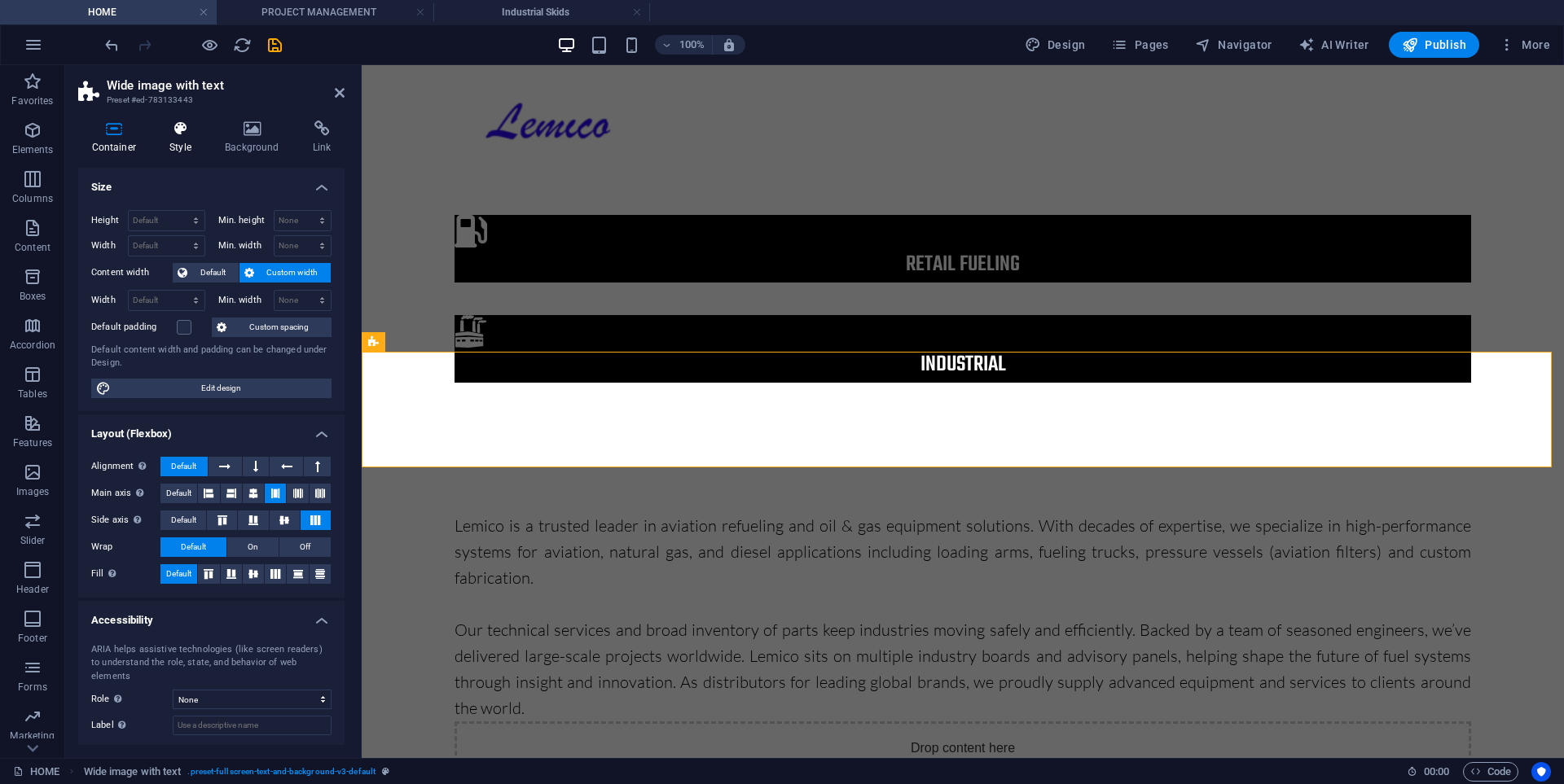 click on "Style" at bounding box center [184, 138] 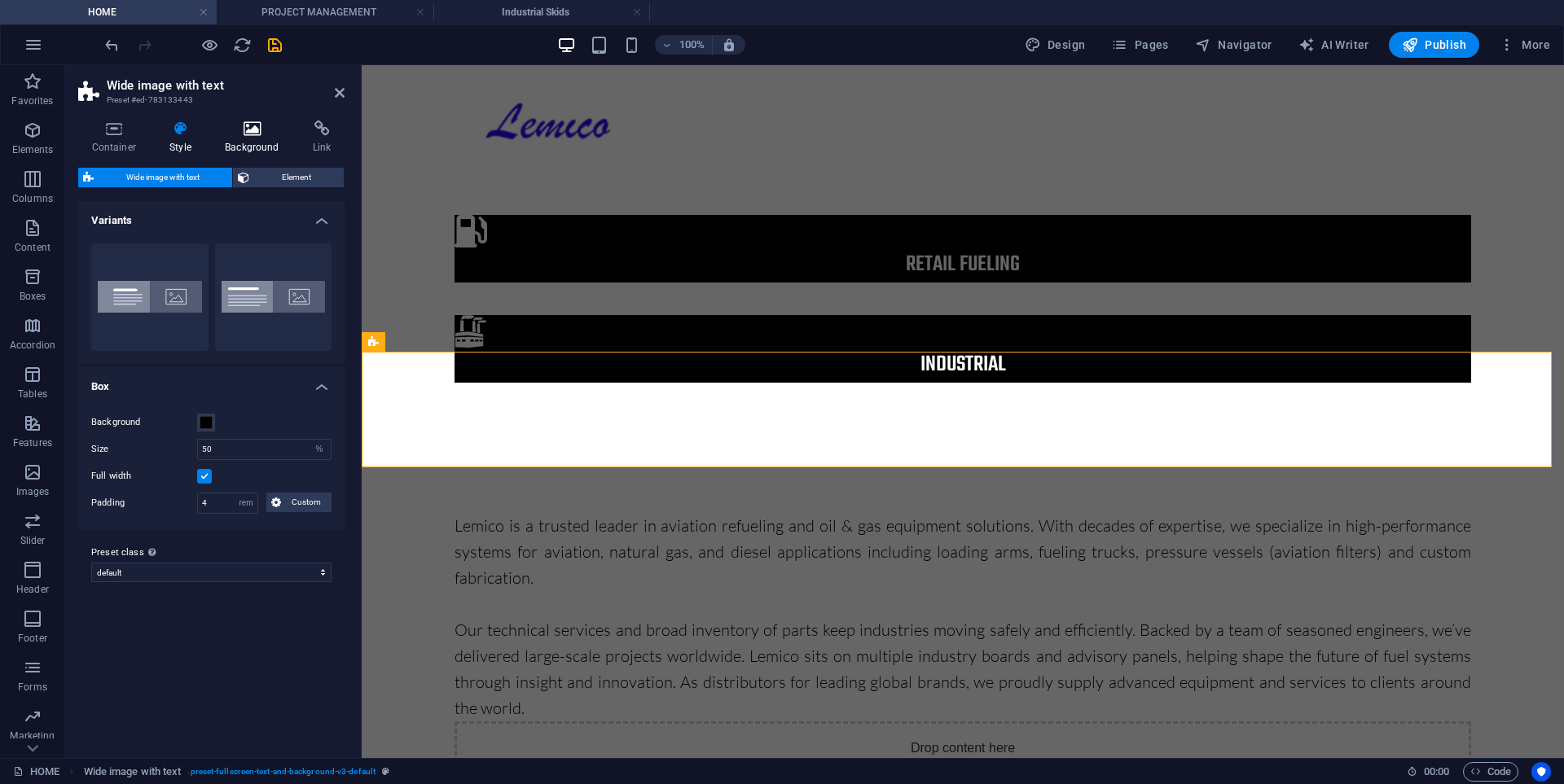 click at bounding box center [253, 129] 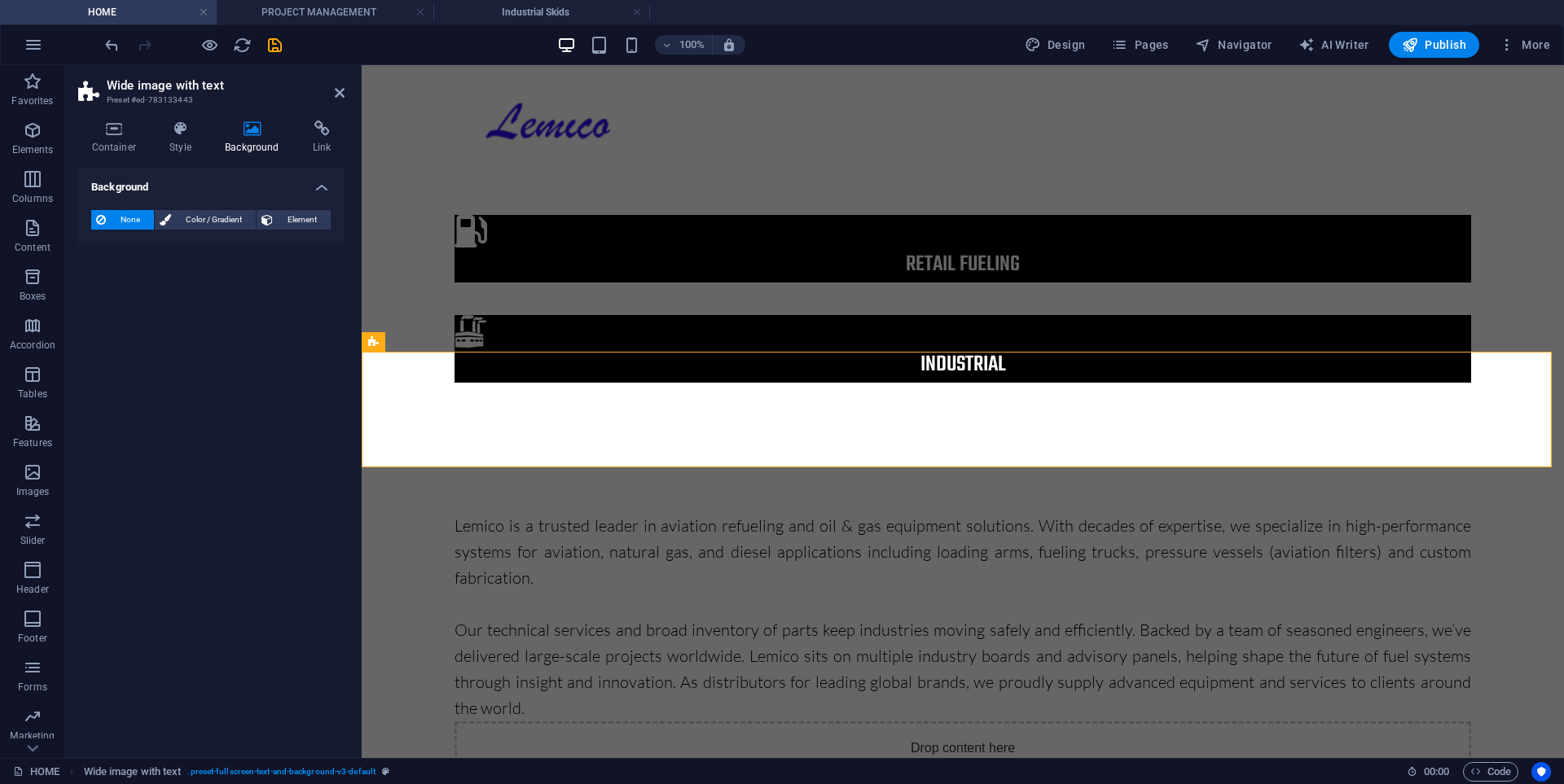 click on "Background" at bounding box center (211, 182) 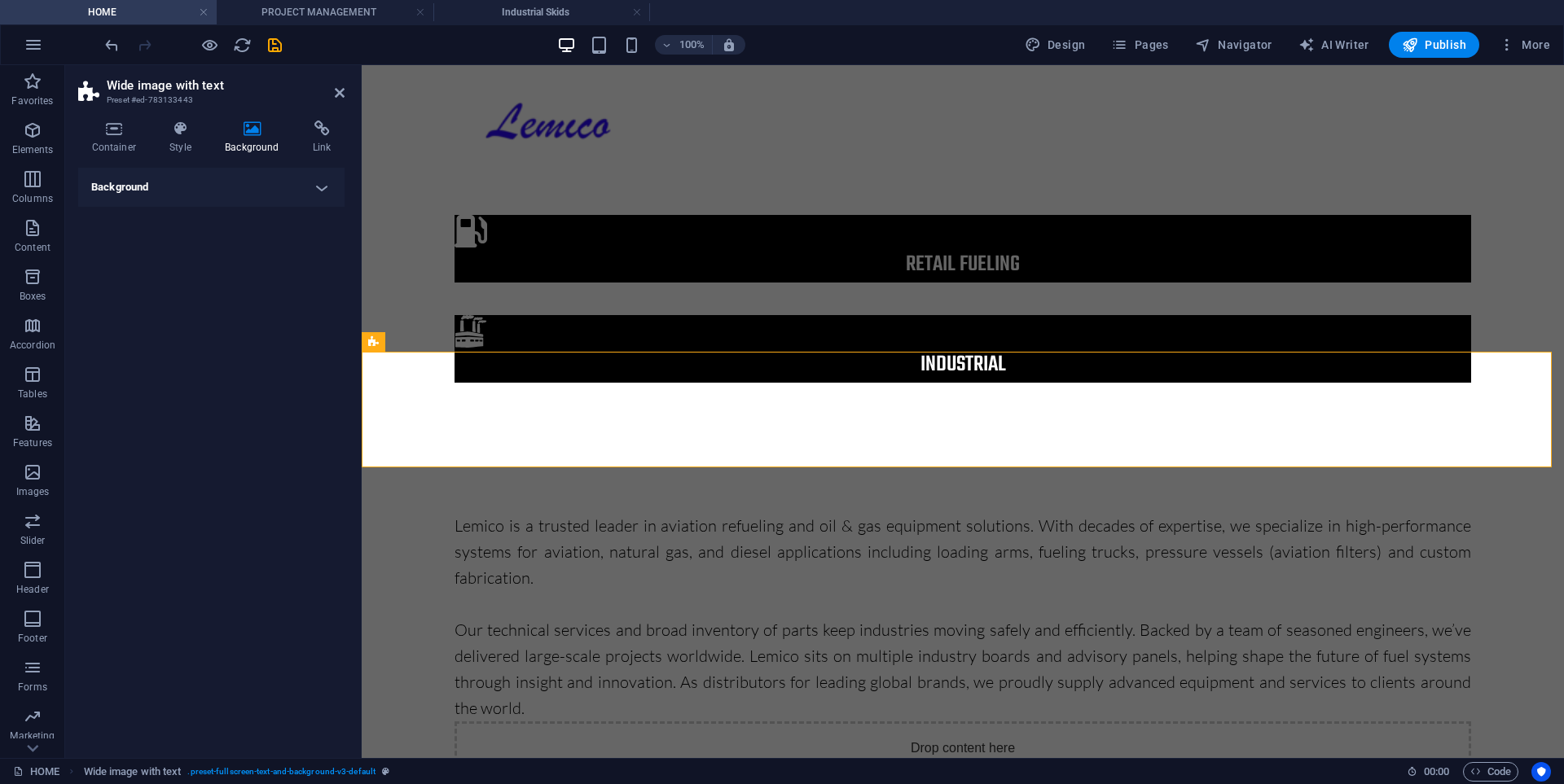 click on "Container Style Background Link Size Height Default px rem % vh vw Min. height None px rem % vh vw Width Default px rem % em vh vw Min. width None px rem % vh vw Content width Default Custom width Width Default px rem % em vh vw Min. width None px rem % vh vw Default padding Custom spacing Default content width and padding can be changed under Design. Edit design Layout (Flexbox) Alignment Determines the flex direction. Default Main axis Determine how elements should behave along the main axis inside this container (justify content). Default Side axis Control the vertical direction of the element inside of the container (align items). Default Wrap Default On Off Fill Controls the distances and direction of elements on the y-axis across several lines (align content). Default Accessibility ARIA helps assistive technologies (like screen readers) to understand the role, state, and behavior of web elements Role The ARIA role defines the purpose of an element.  None Alert Article Banner Comment Fan" at bounding box center [211, 432] 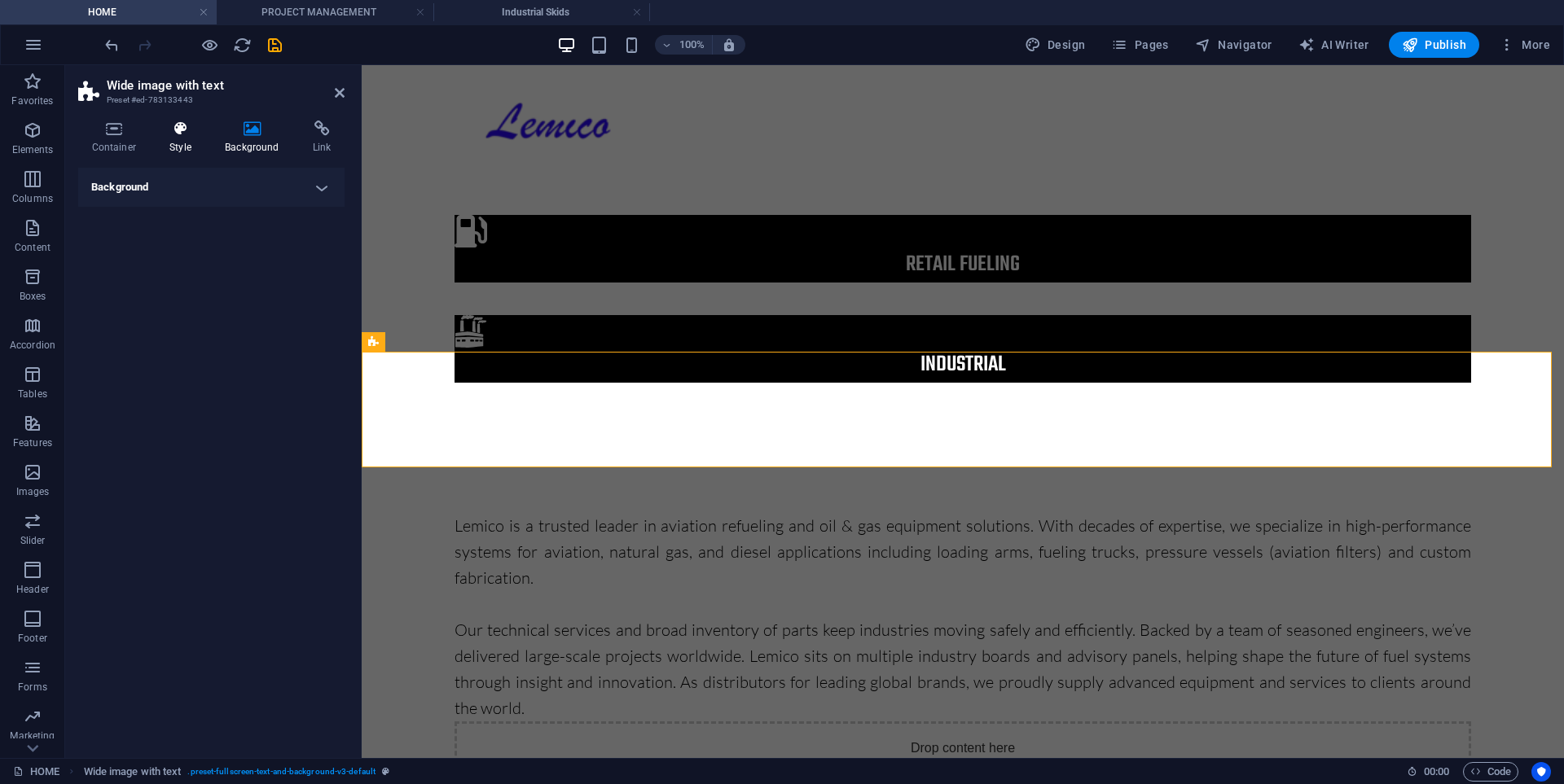 click on "Style" at bounding box center (184, 138) 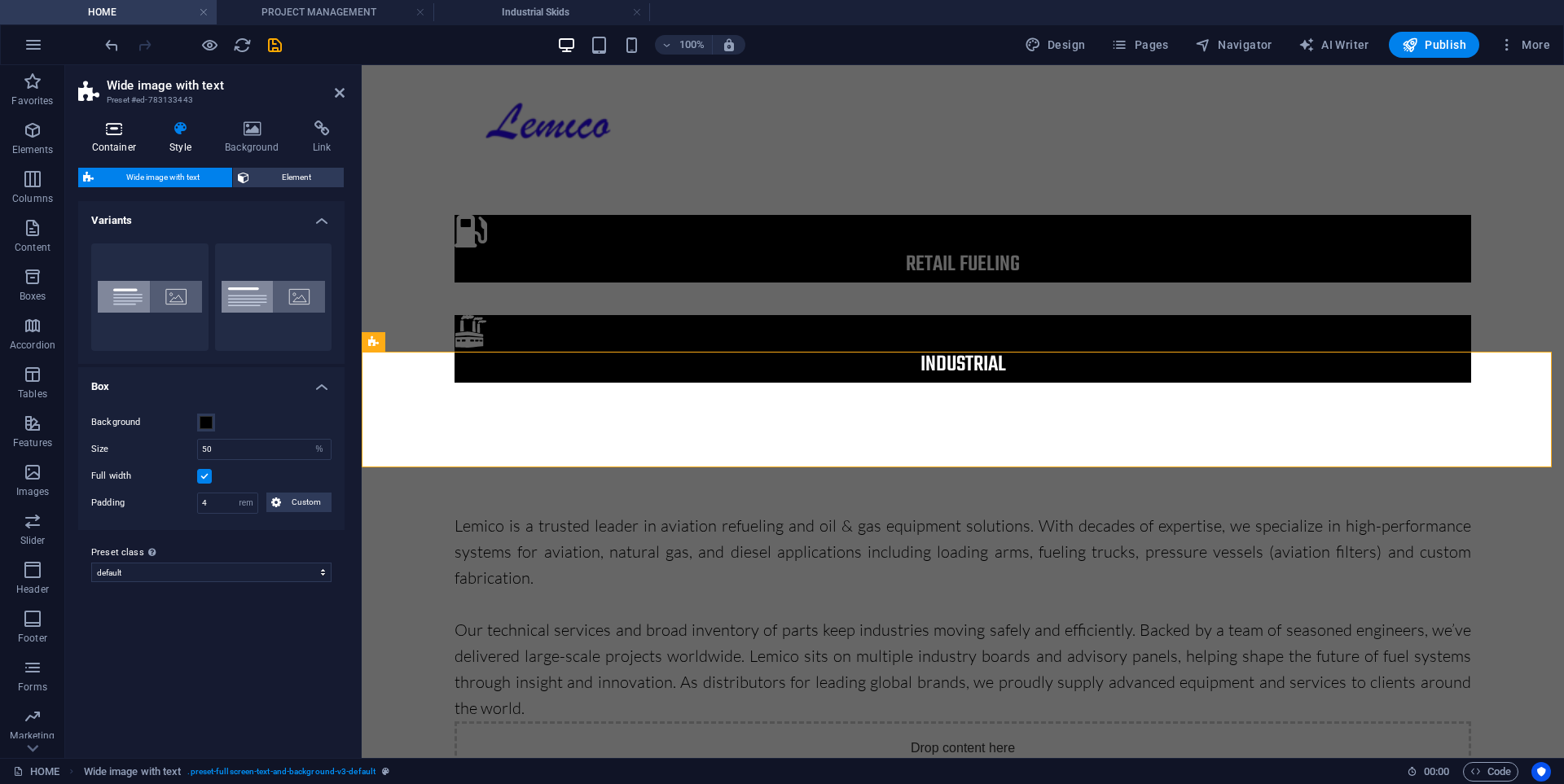 click at bounding box center (114, 129) 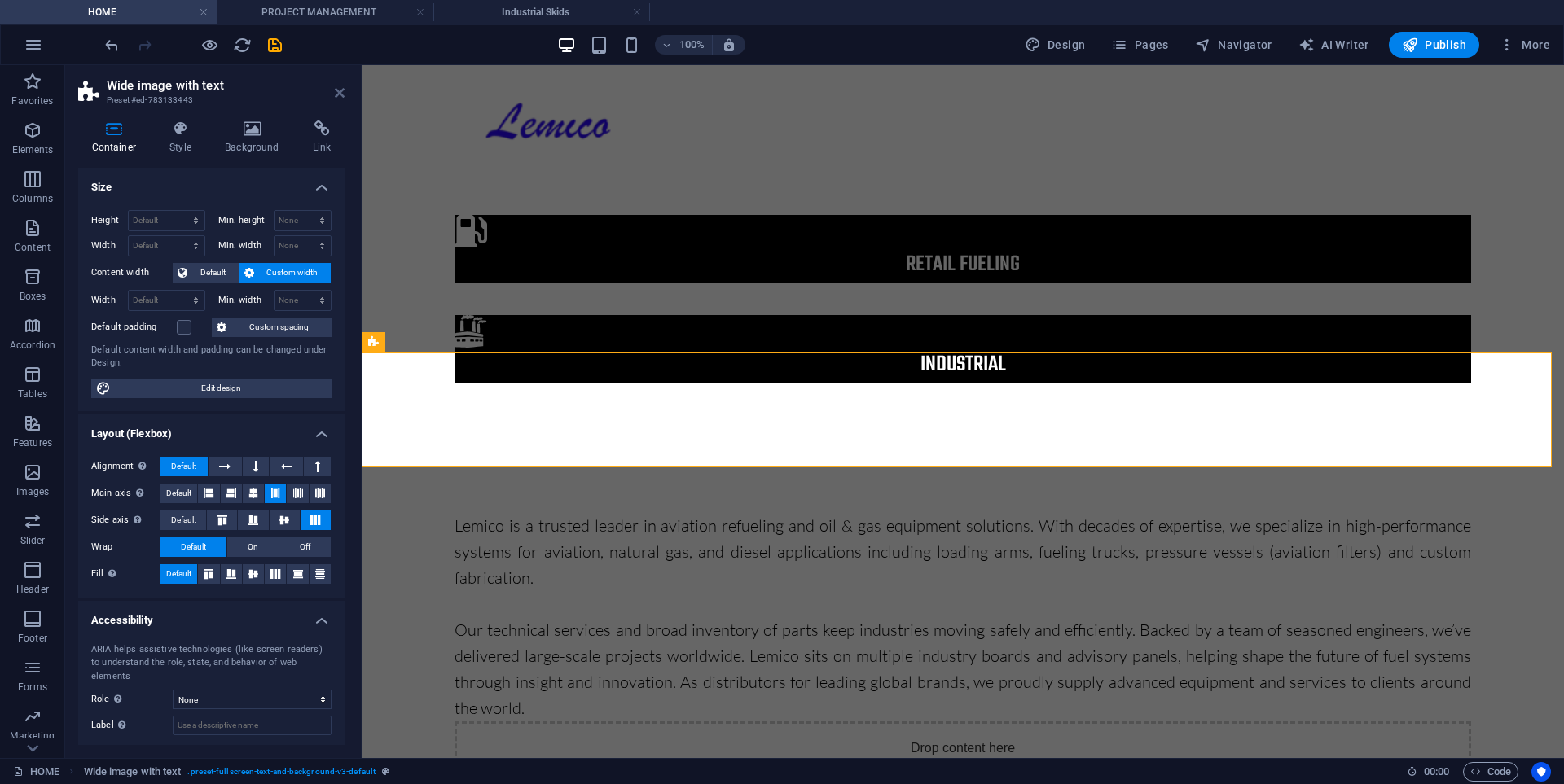 click at bounding box center (340, 93) 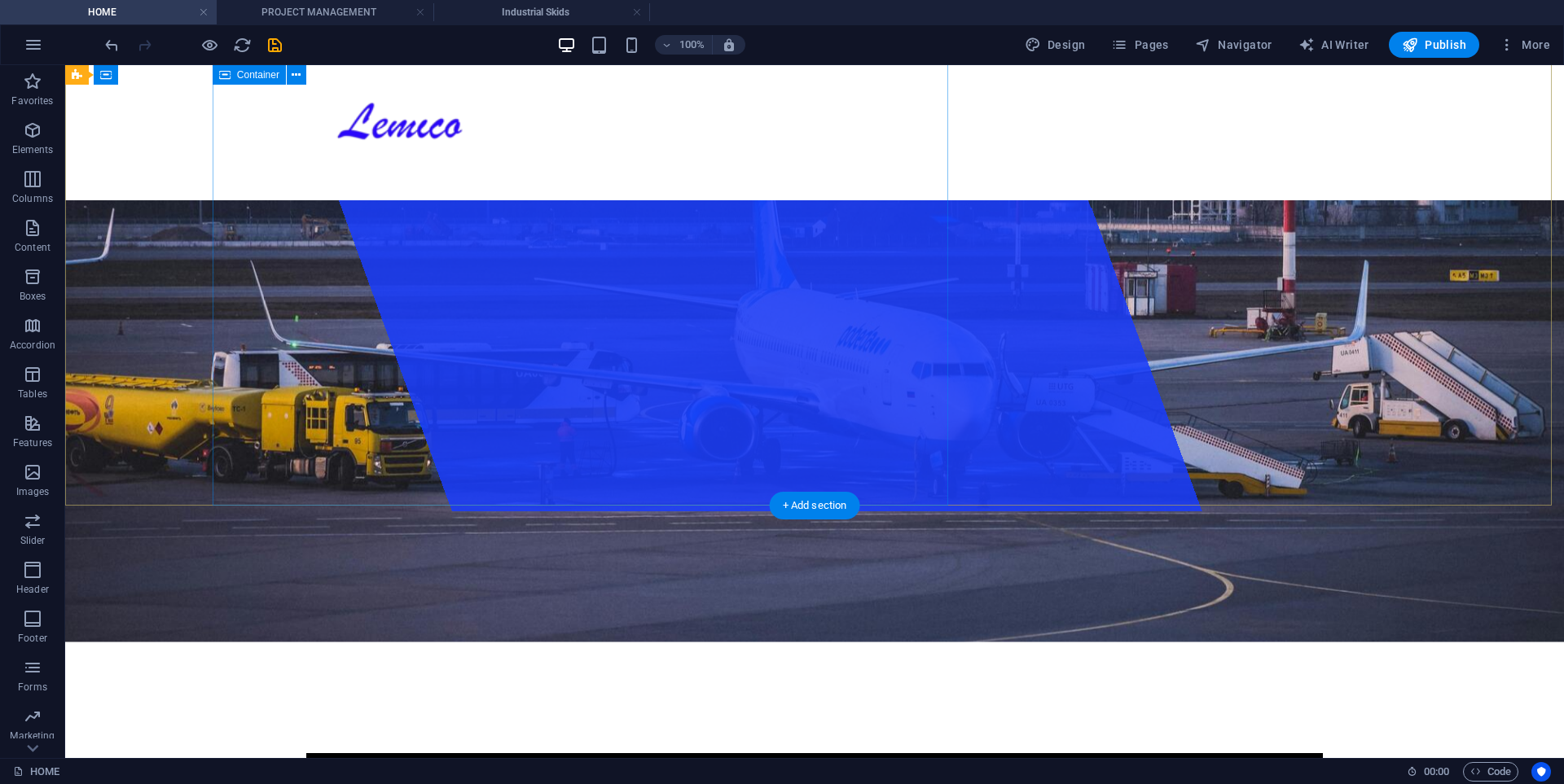 scroll, scrollTop: 410, scrollLeft: 0, axis: vertical 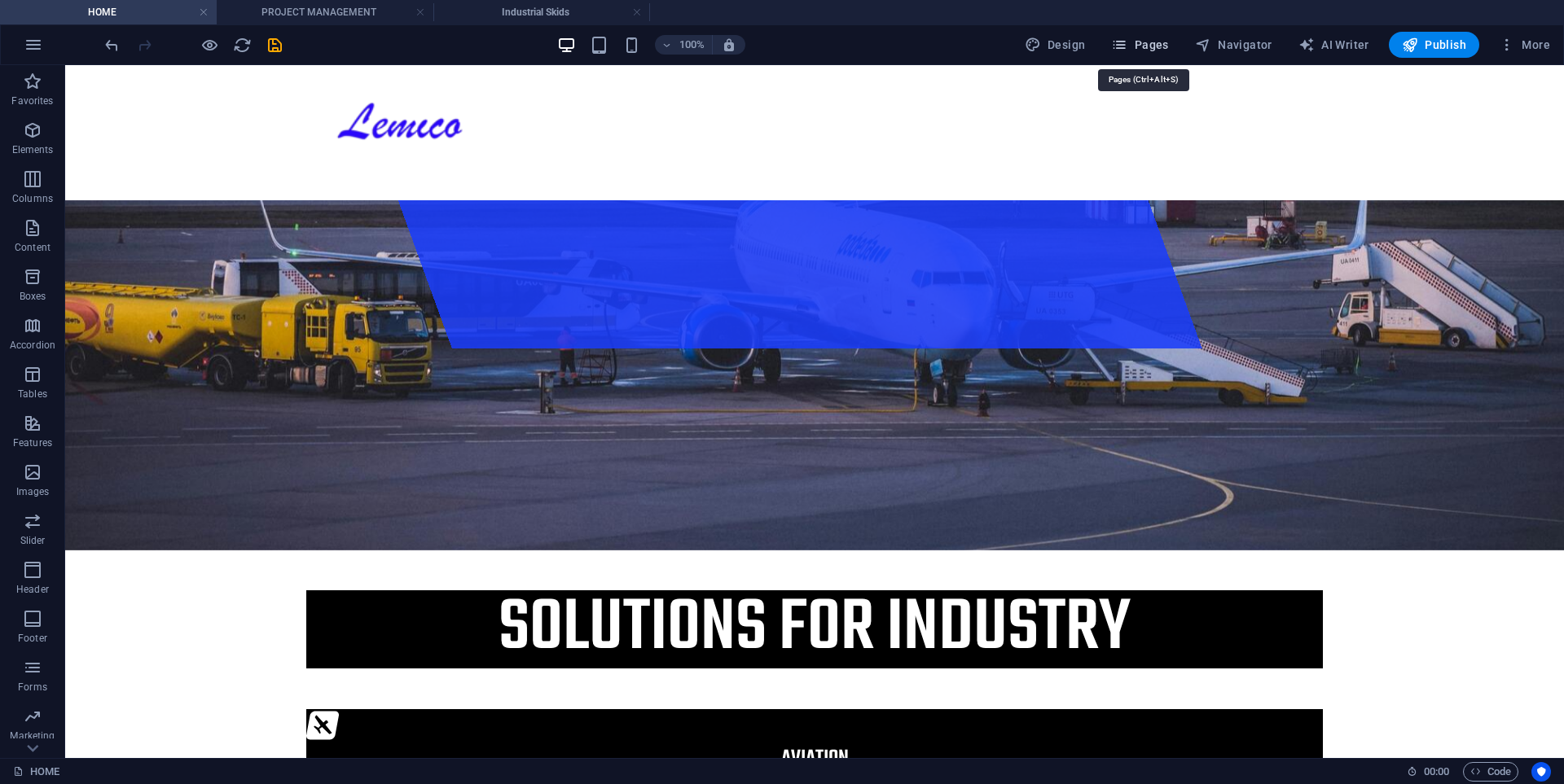 click on "Pages" at bounding box center [1140, 45] 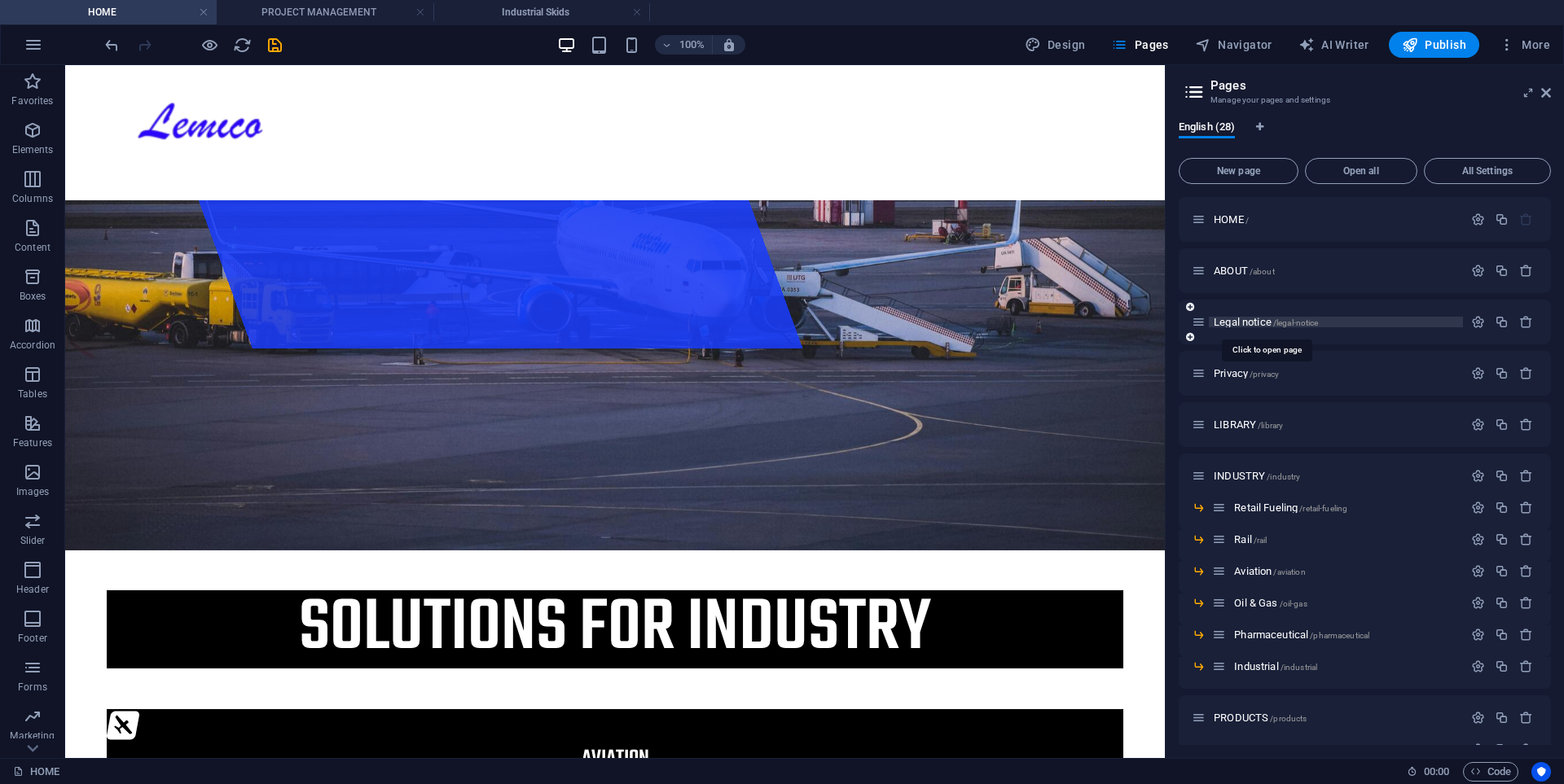 scroll, scrollTop: 407, scrollLeft: 0, axis: vertical 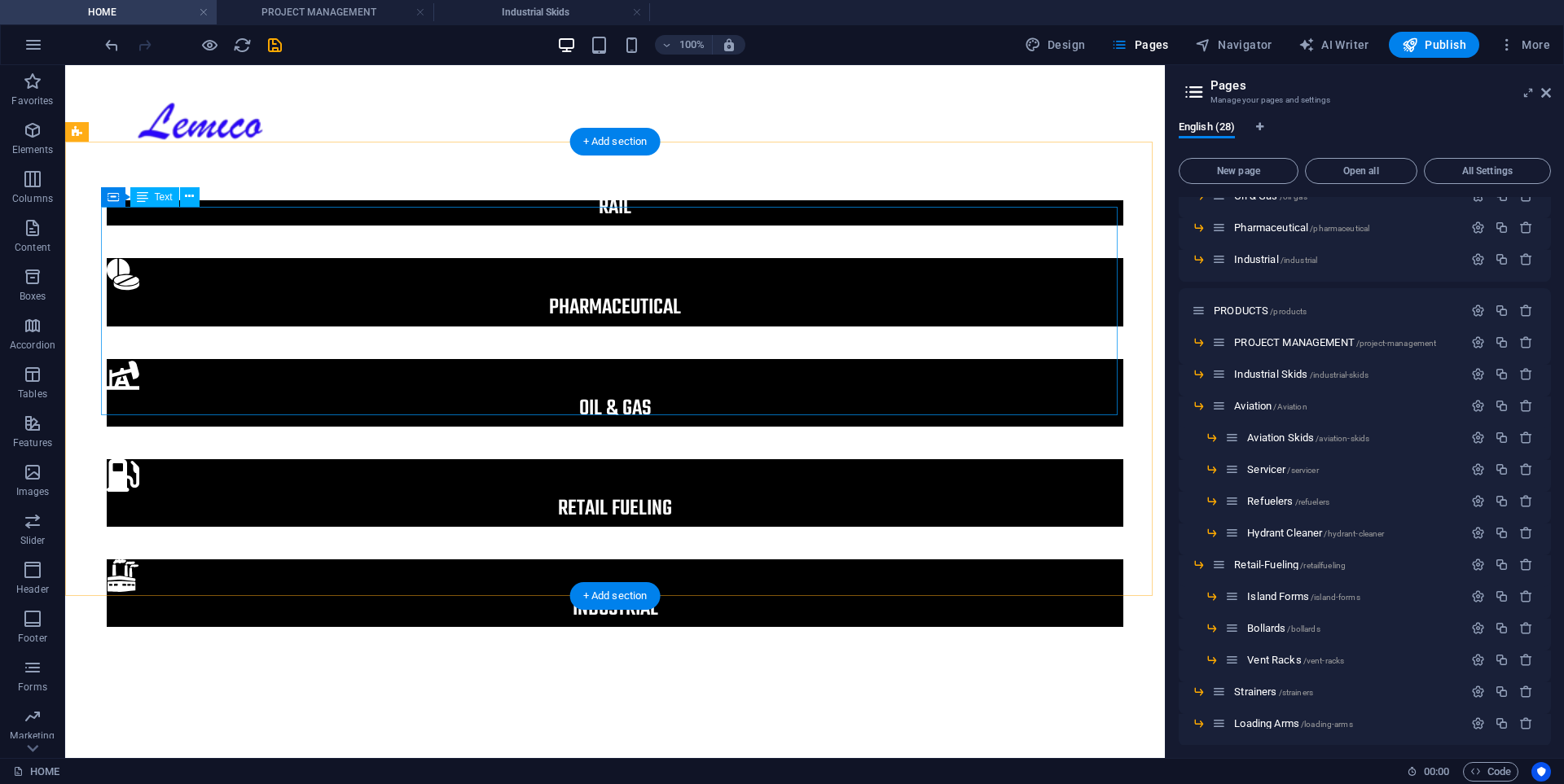 click on "Lemico is a trusted leader in aviation refueling and oil & gas equipment solutions. With decades of expertise, we specialize in high-performance systems for aviation, natural gas, and diesel applications including loading arms, fueling trucks, pressure vessels (aviation filters) and custom fabrication. Our technical services and broad inventory of parts keep industries moving safely and efficiently. Backed by a team of seasoned engineers, we’ve delivered large-scale projects worldwide. Lemico sits on multiple industry boards and advisory panels, helping shape the future of fuel systems through insight and innovation. As distributors for leading global brands, we proudly supply advanced equipment and services to clients around the world." at bounding box center (615, 861) 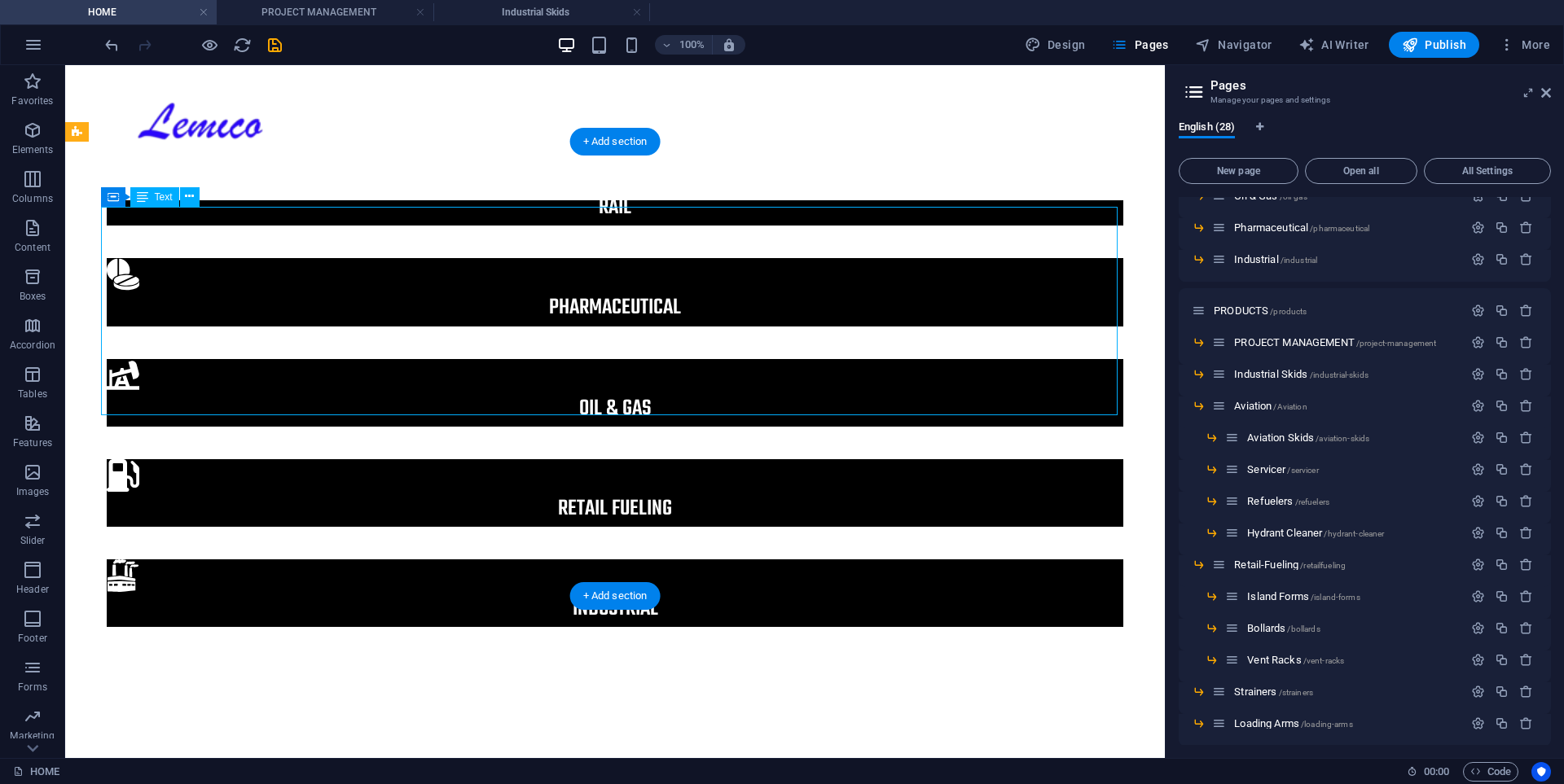 click on "Lemico is a trusted leader in aviation refueling and oil & gas equipment solutions. With decades of expertise, we specialize in high-performance systems for aviation, natural gas, and diesel applications including loading arms, fueling trucks, pressure vessels (aviation filters) and custom fabrication. Our technical services and broad inventory of parts keep industries moving safely and efficiently. Backed by a team of seasoned engineers, we’ve delivered large-scale projects worldwide. Lemico sits on multiple industry boards and advisory panels, helping shape the future of fuel systems through insight and innovation. As distributors for leading global brands, we proudly supply advanced equipment and services to clients around the world." at bounding box center (615, 861) 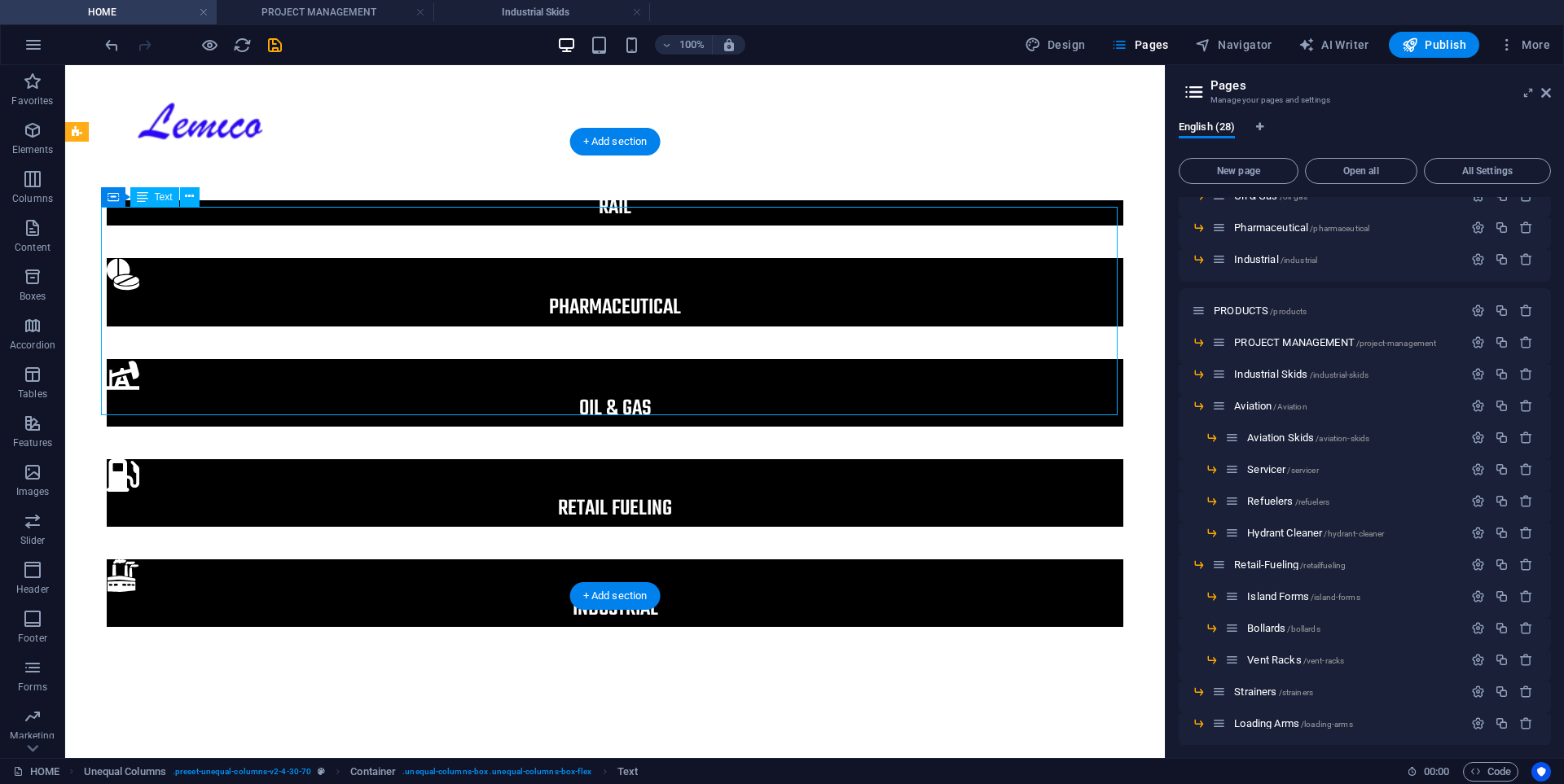 click on "Lemico is a trusted leader in aviation refueling and oil & gas equipment solutions. With decades of expertise, we specialize in high-performance systems for aviation, natural gas, and diesel applications including loading arms, fueling trucks, pressure vessels (aviation filters) and custom fabrication. Our technical services and broad inventory of parts keep industries moving safely and efficiently. Backed by a team of seasoned engineers, we’ve delivered large-scale projects worldwide. Lemico sits on multiple industry boards and advisory panels, helping shape the future of fuel systems through insight and innovation. As distributors for leading global brands, we proudly supply advanced equipment and services to clients around the world." at bounding box center [615, 861] 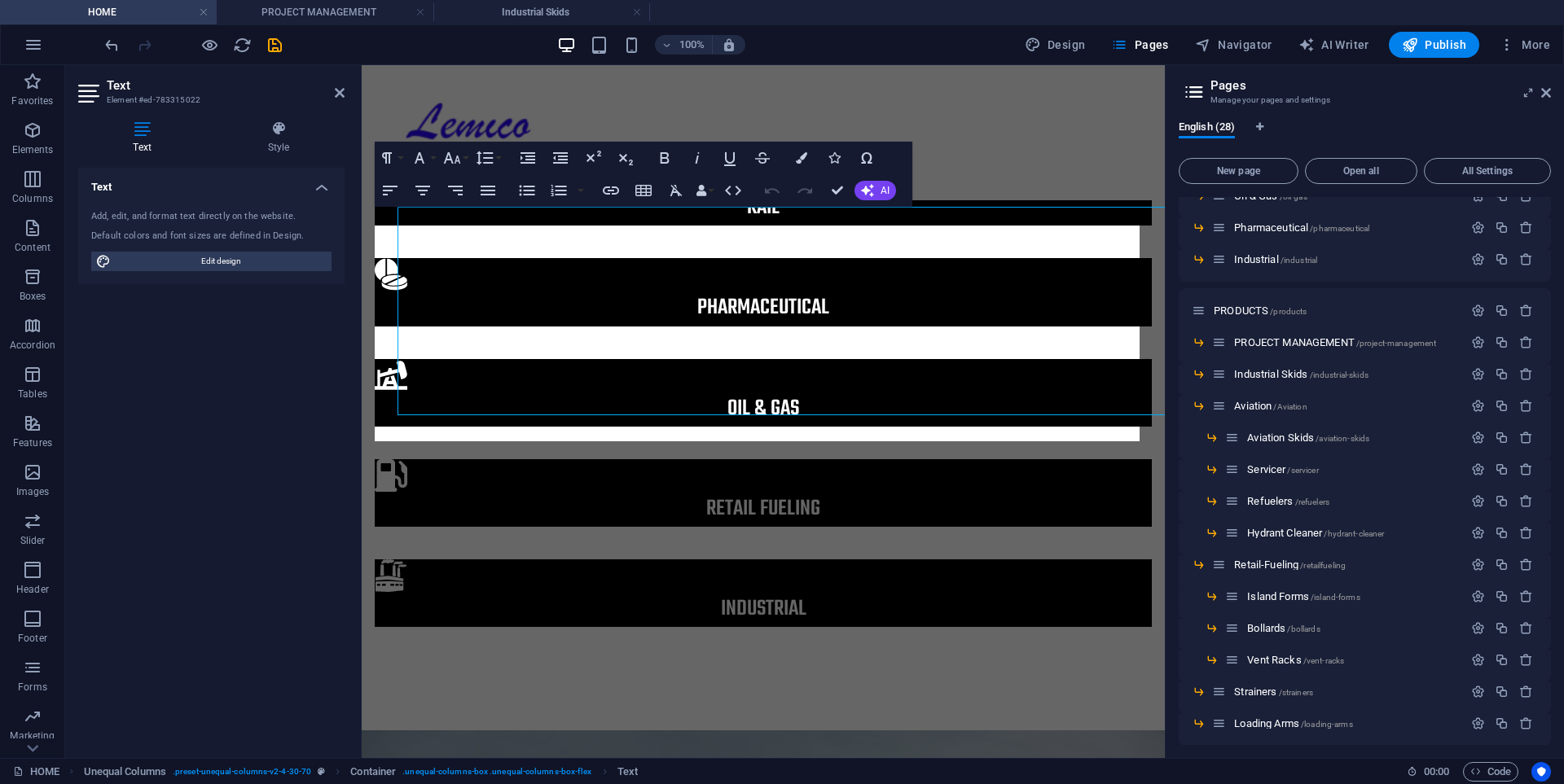 click on "Text Add, edit, and format text directly on the website. Default colors and font sizes are defined in Design. Edit design Alignment Left aligned Centered Right aligned" at bounding box center [211, 456] 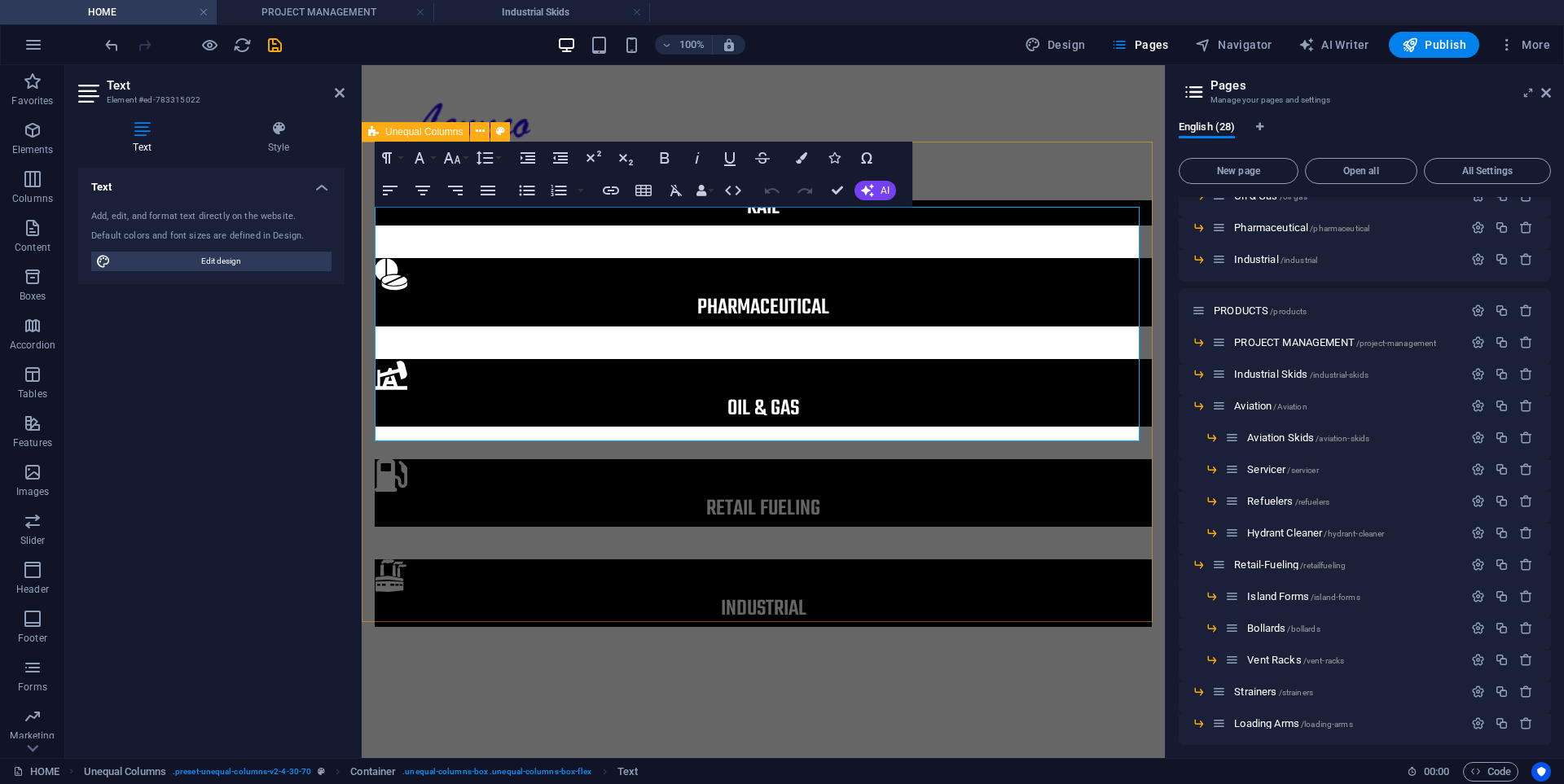 click on "Lemico is a trusted leader in aviation refueling and oil & gas equipment solutions. With decades of expertise, we specialize in high-performance systems for aviation, natural gas, and diesel applications including loading arms, fueling trucks, pressure vessels (aviation filters) and custom fabrication. Our technical services and broad inventory of parts keep industries moving safely and efficiently. Backed by a team of seasoned engineers, we’ve delivered large-scale projects worldwide. Lemico sits on multiple industry boards and advisory panels, helping shape the future of fuel systems through insight and innovation. As distributors for leading global brands, we proudly supply advanced equipment and services to clients around the world. Drop content here or Add elements Paste clipboard" at bounding box center [763, 932] 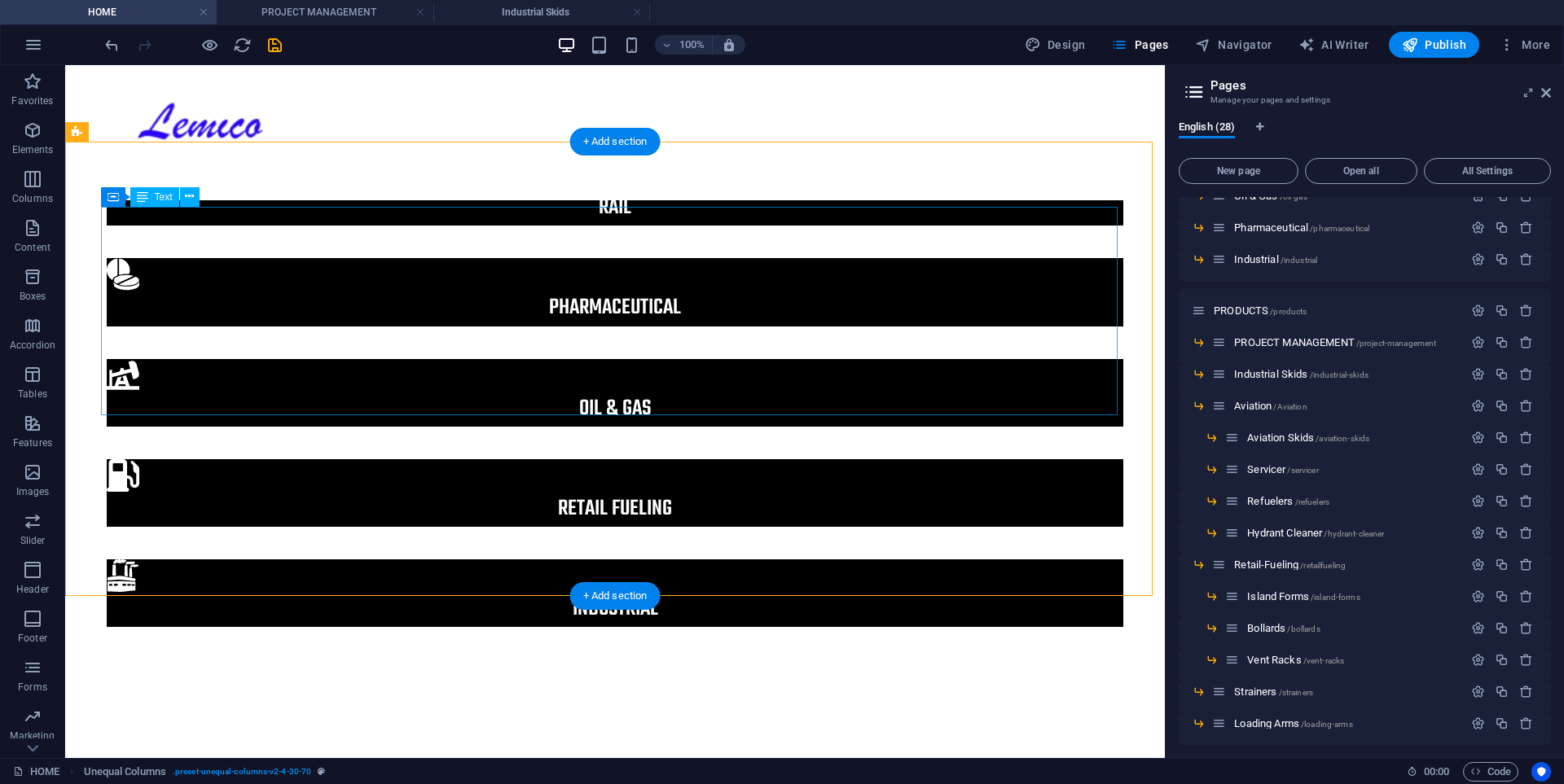 click on "Lemico is a trusted leader in aviation refueling and oil & gas equipment solutions. With decades of expertise, we specialize in high-performance systems for aviation, natural gas, and diesel applications including loading arms, fueling trucks, pressure vessels (aviation filters) and custom fabrication. Our technical services and broad inventory of parts keep industries moving safely and efficiently. Backed by a team of seasoned engineers, we’ve delivered large-scale projects worldwide. Lemico sits on multiple industry boards and advisory panels, helping shape the future of fuel systems through insight and innovation. As distributors for leading global brands, we proudly supply advanced equipment and services to clients around the world." at bounding box center (615, 861) 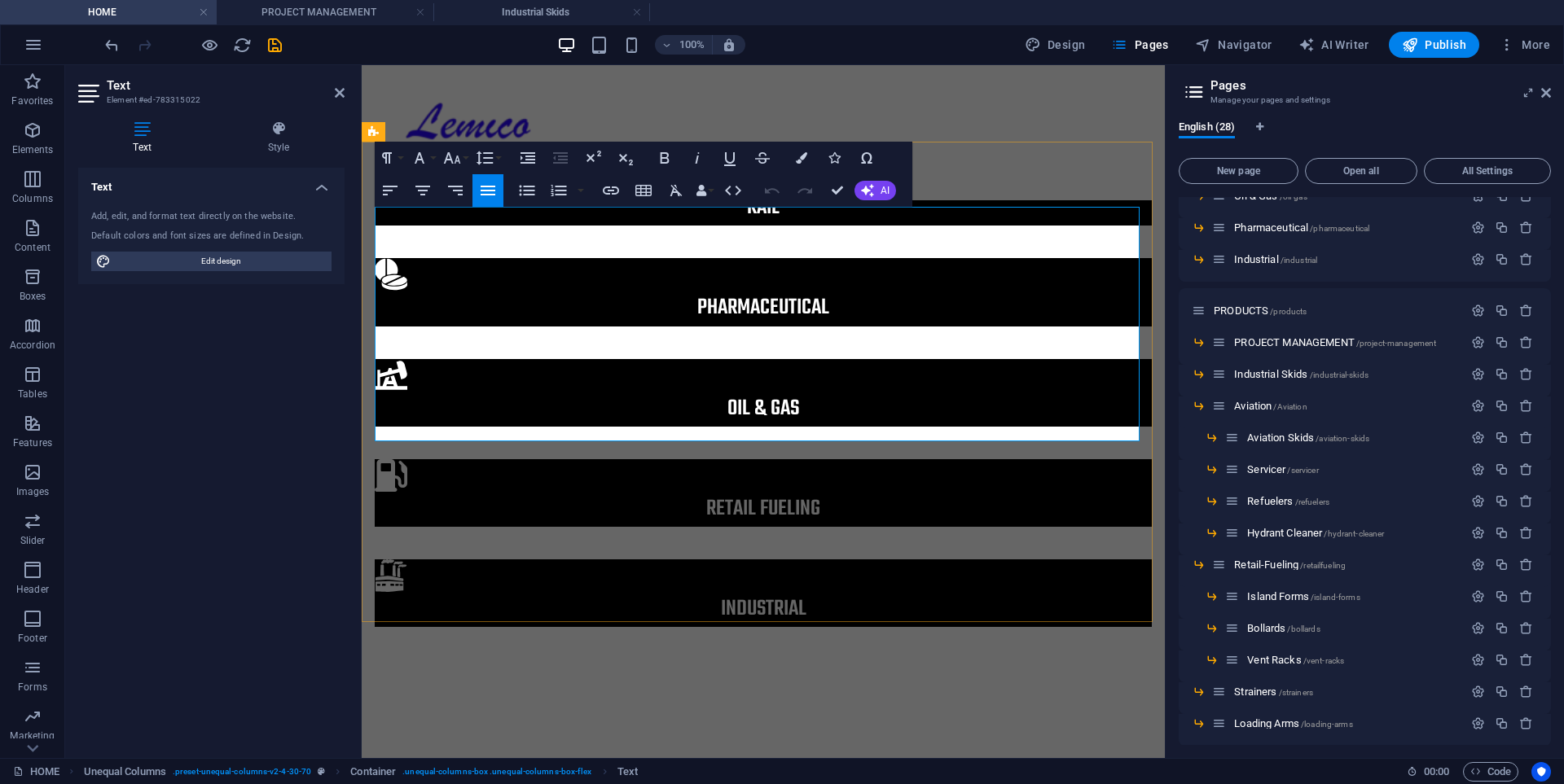 click at bounding box center [763, 848] 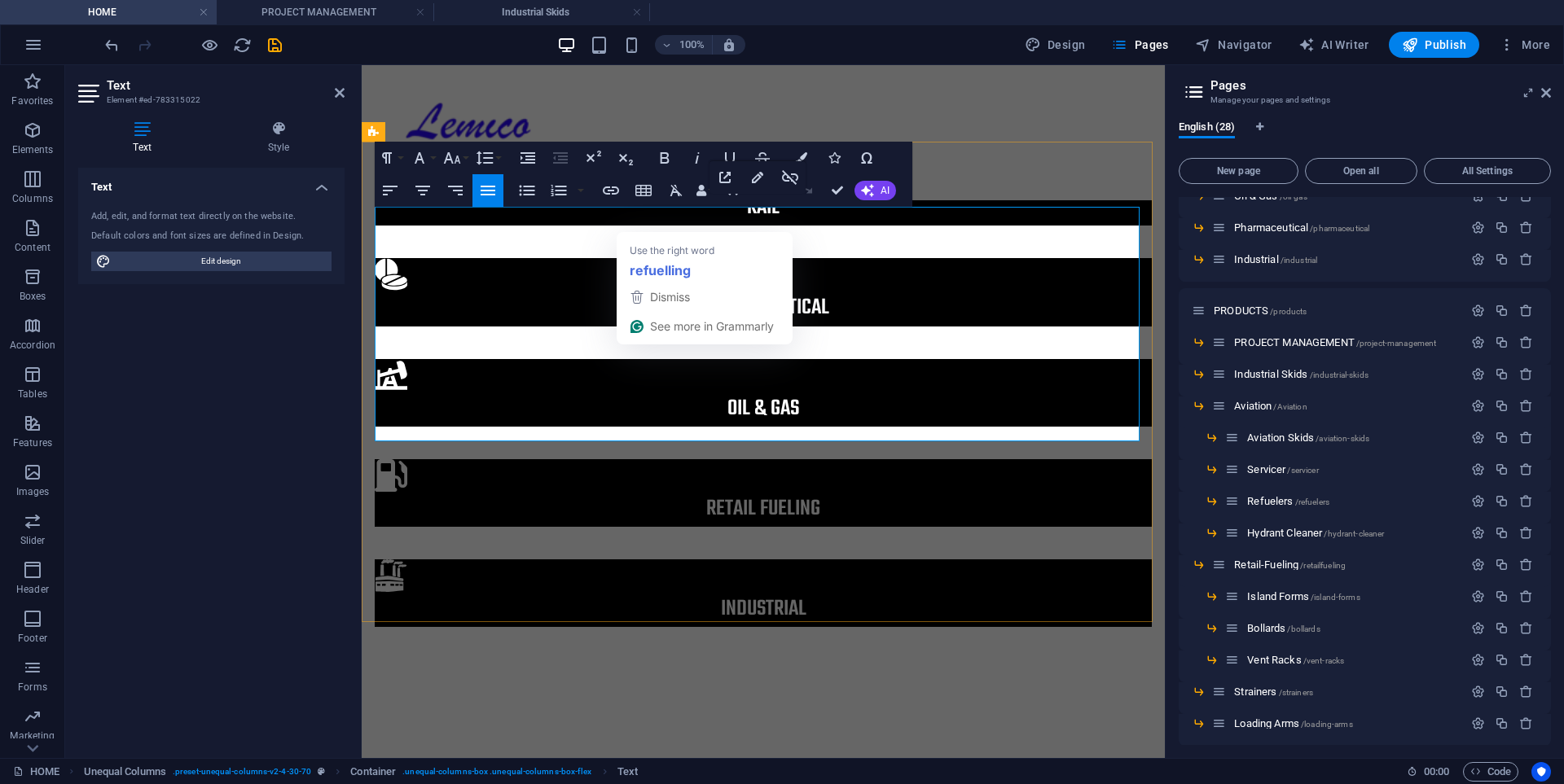 click on "Lemico is a trusted leader in aviation refueling and oil & gas equipment solutions. With decades of expertise, we specialize in high-performance systems for aviation, natural gas, and diesel applications including loading arms, fueling trucks, pressure vessels (aviation filters) and custom fabrication." at bounding box center [763, 795] 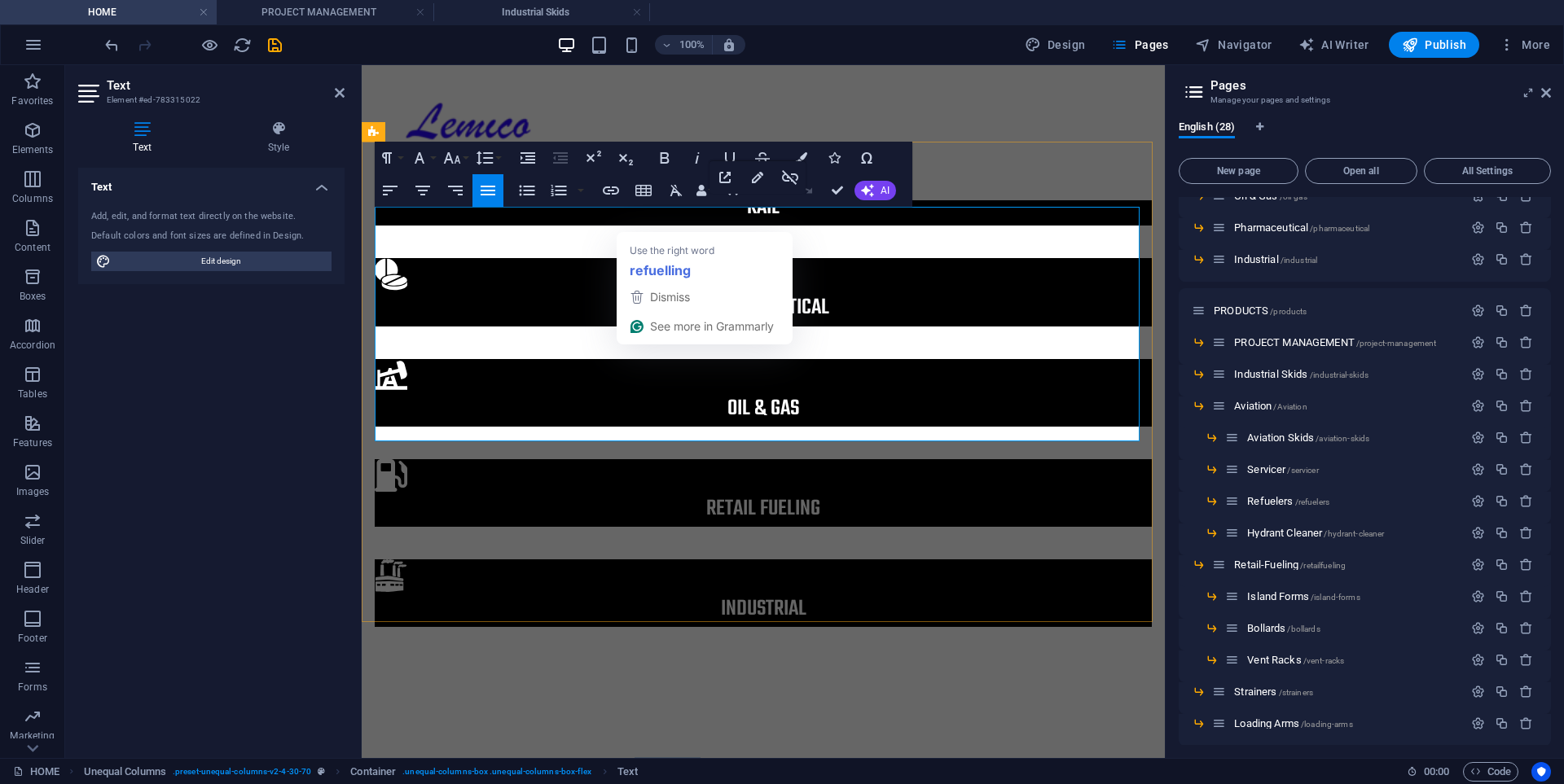 click on "Lemico is a trusted leader in aviation refueling and oil & gas equipment solutions. With decades of expertise, we specialize in high-performance systems for aviation, natural gas, and diesel applications including loading arms, fueling trucks, pressure vessels (aviation filters) and custom fabrication." at bounding box center [763, 795] 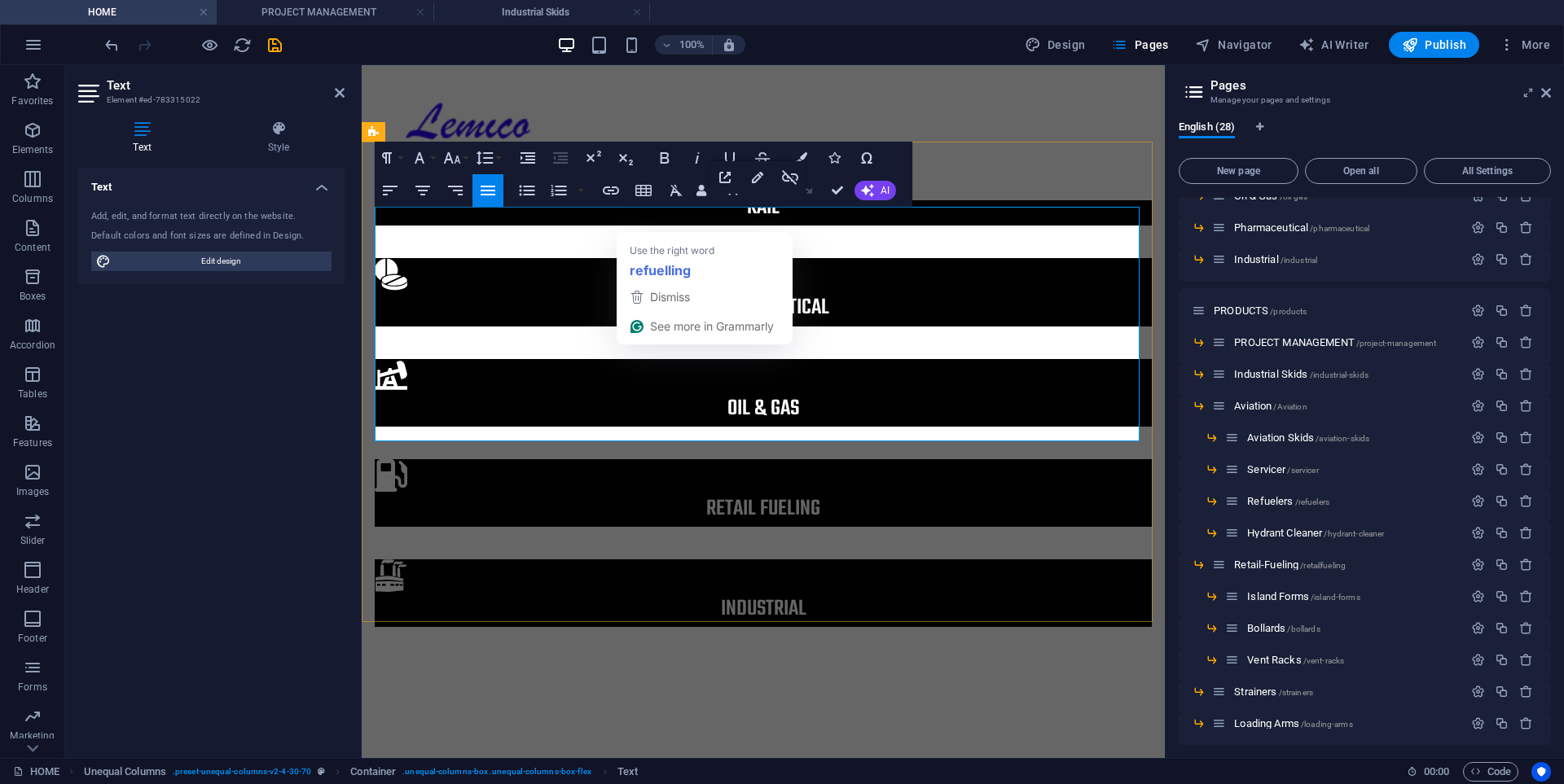 click on "Lemico is a trusted leader in aviation refueling and oil & gas equipment solutions. With decades of expertise, we specialize in high-performance systems for aviation, natural gas, and diesel applications including loading arms, fueling trucks, pressure vessels (aviation filters) and custom fabrication." at bounding box center (763, 795) 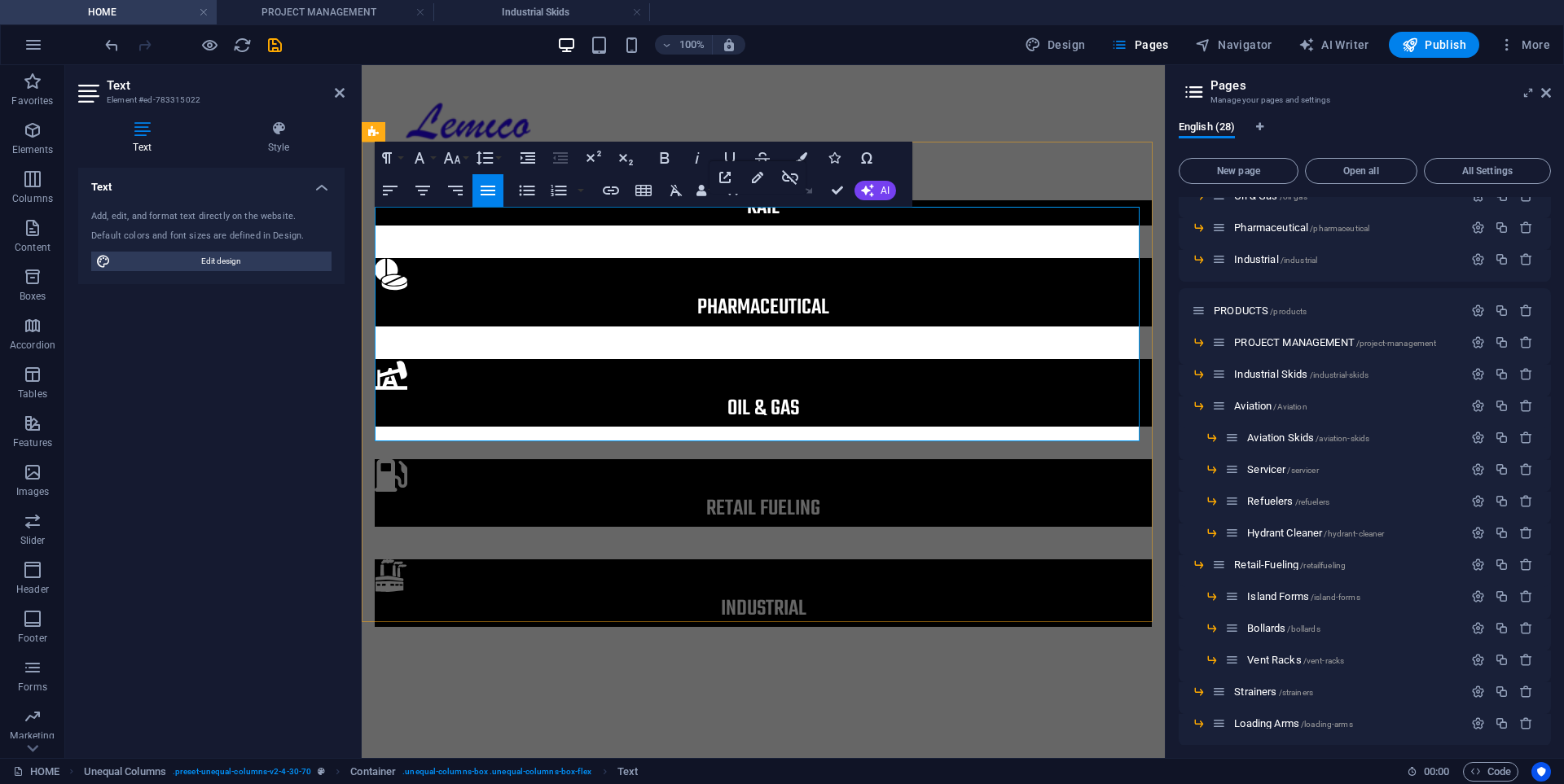 click on "Lemico is a trusted leader in aviation refueling and oil & gas equipment solutions. With decades of expertise, we specialize in high-performance systems for aviation, natural gas, and diesel applications including loading arms, fueling trucks, pressure vessels (aviation filters) and custom fabrication." at bounding box center (763, 795) 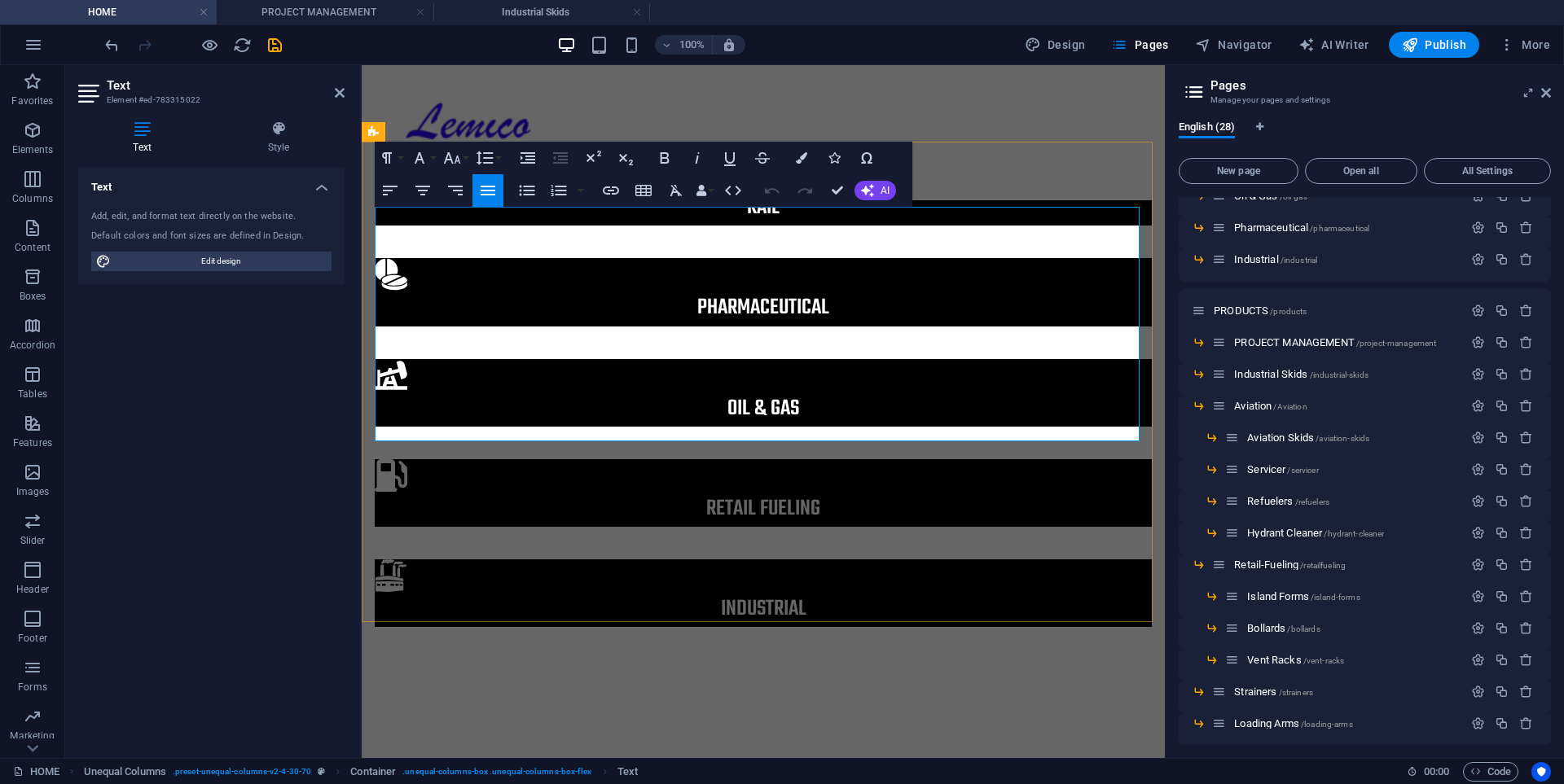 click on "Lemico is a trusted leader in aviation refueling and oil & gas equipment solutions. With decades of expertise, we specialize in high-performance systems for aviation, natural gas, and diesel applications including loading arms, fueling trucks, pressure vessels (aviation filters) and custom fabrication." at bounding box center (763, 795) 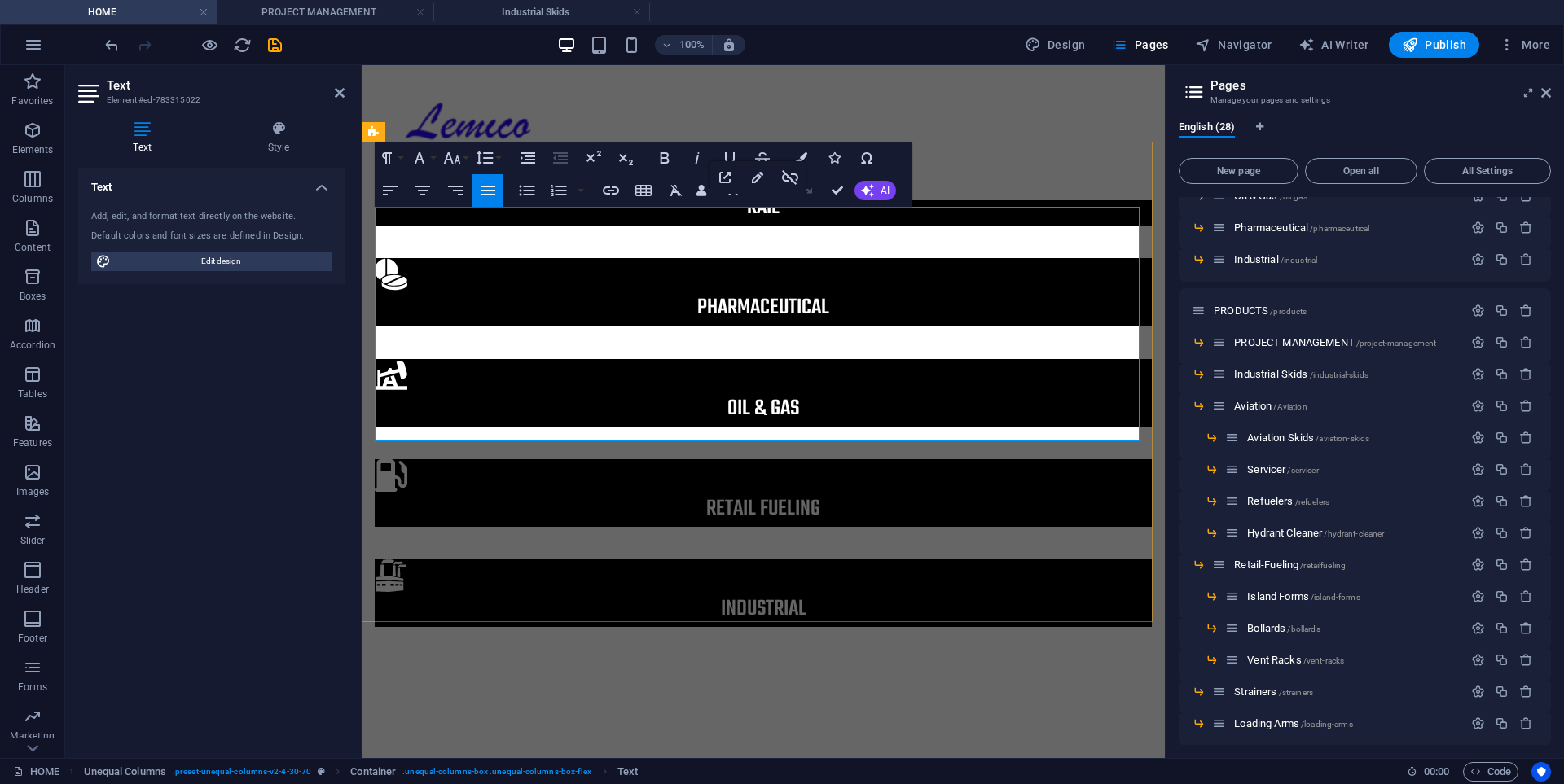 click on "Lemico is a trusted leader in aviation refueling and oil & gas equipment solutions. With decades of expertise, we specialize in high-performance systems for aviation, natural gas, and diesel applications including loading arms, fueling trucks, pressure vessels (aviation filters) and custom fabrication." at bounding box center [763, 796] 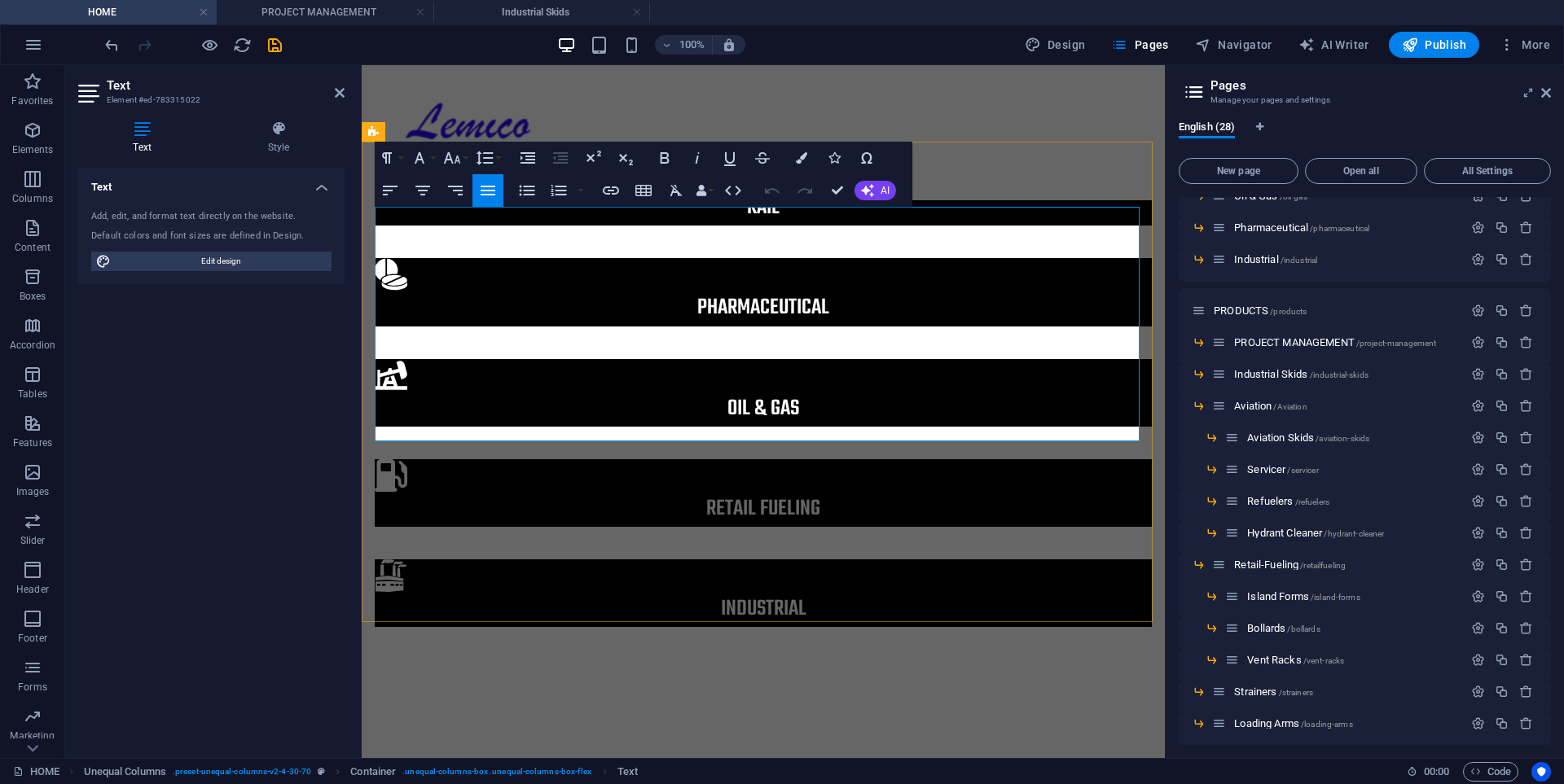 click at bounding box center [763, 848] 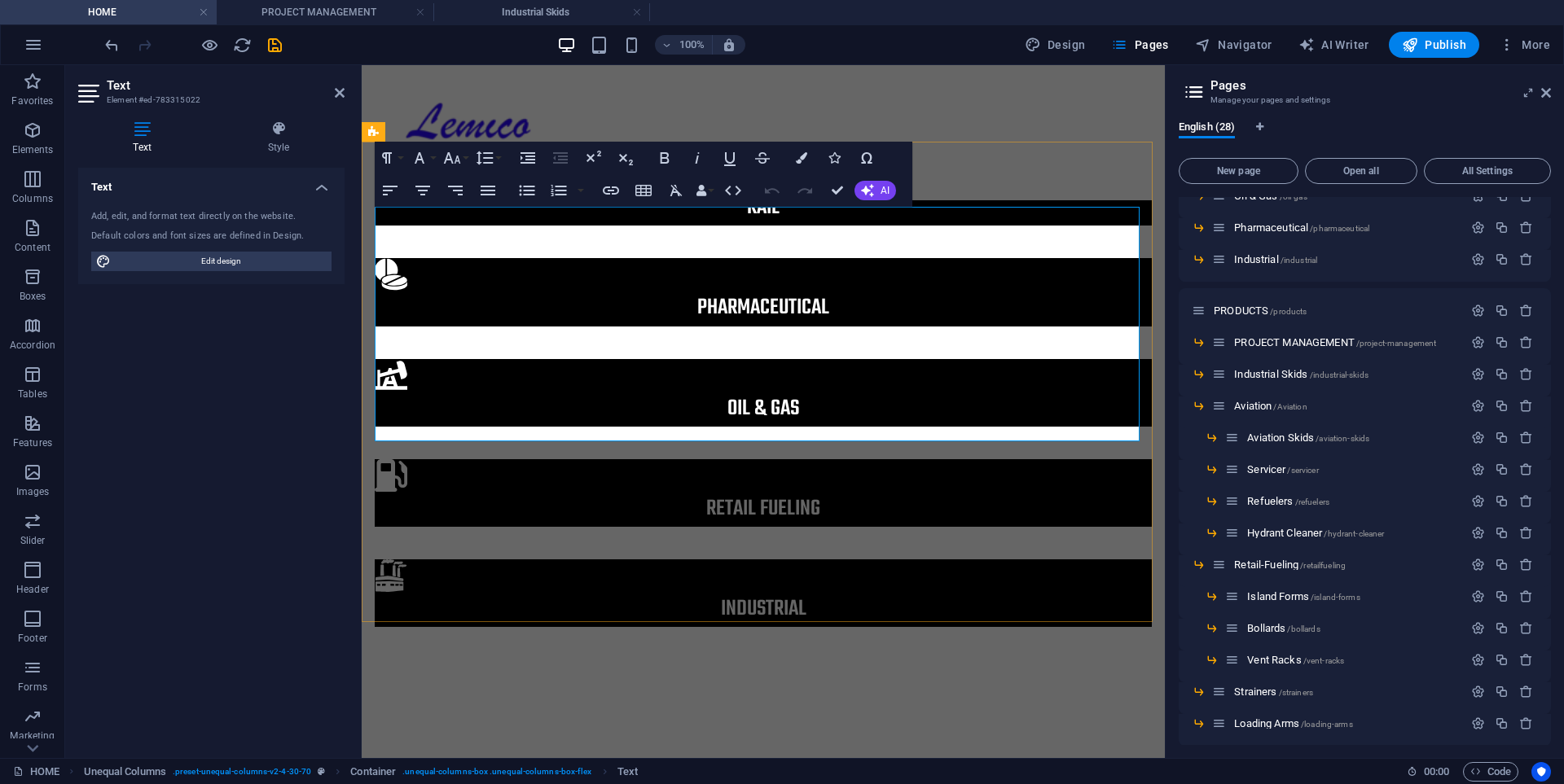 click on "Lemico is a trusted leader in aviation refueling and oil & gas equipment solutions. With decades of expertise, we specialize in high-performance systems for aviation, natural gas, and diesel applications including loading arms, fueling trucks, pressure vessels (aviation filters) and custom fabrication." at bounding box center (763, 796) 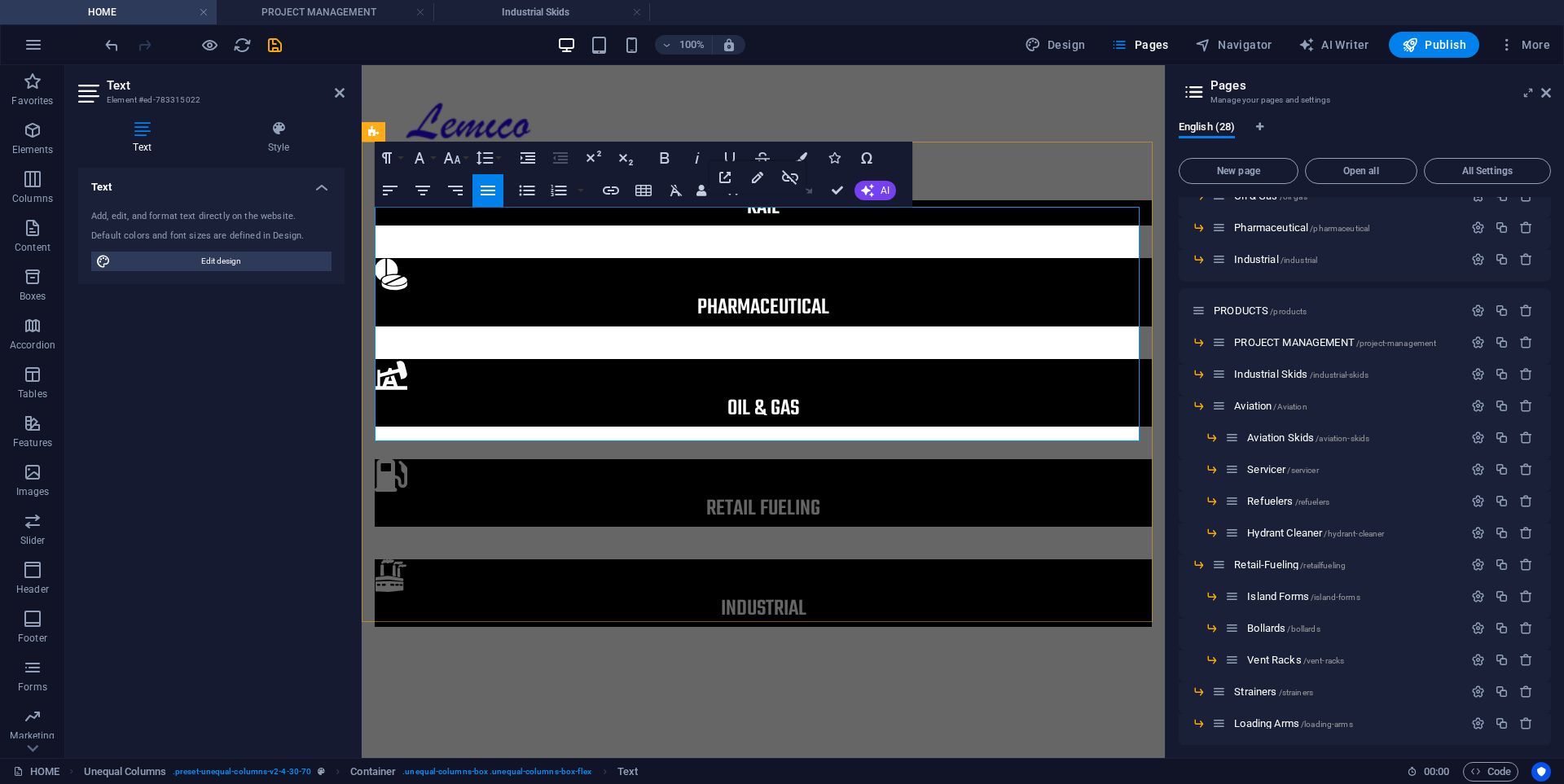 click at bounding box center [763, 848] 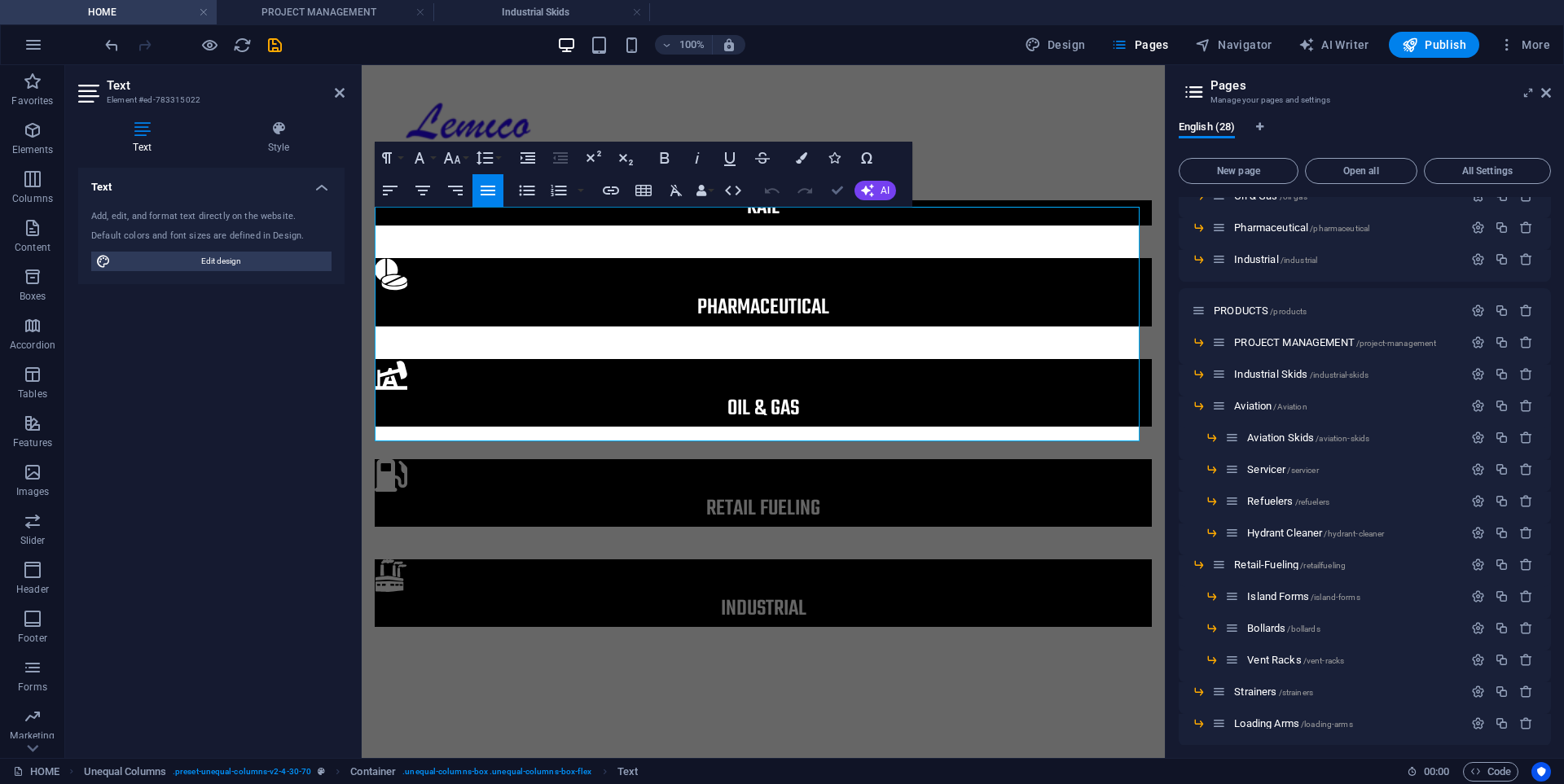 drag, startPoint x: 840, startPoint y: 187, endPoint x: 734, endPoint y: 142, distance: 115.15642 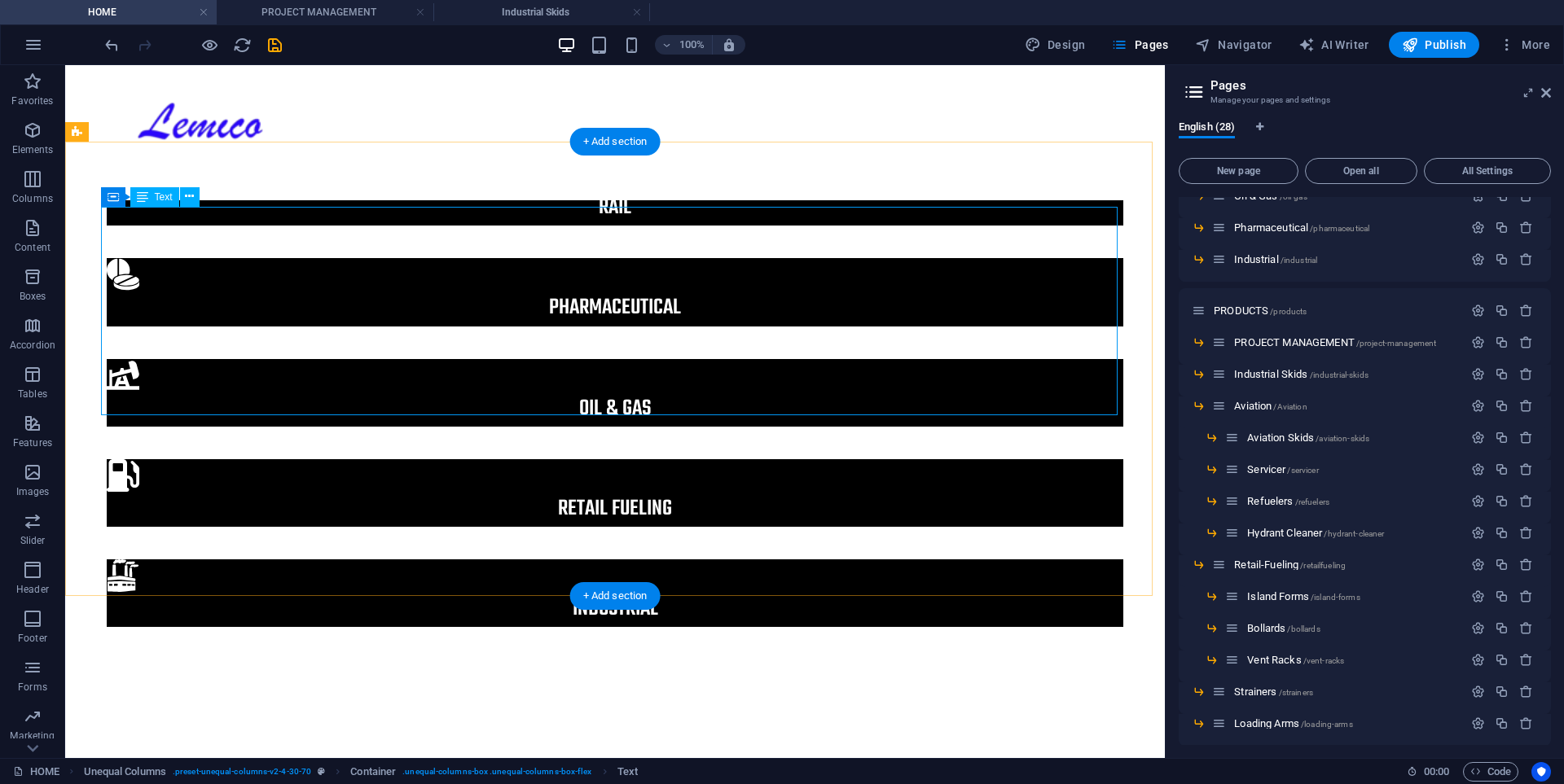click on "Lemico is a trusted leader in aviation refueling and oil & gas equipment solutions. With decades of expertise, we specialize in high-performance systems for aviation, natural gas, and diesel applications including loading arms, fueling trucks, pressure vessels (aviation filters) and custom fabrication. Our technical services and broad inventory of parts keep industries moving safely and efficiently. Backed by a team of seasoned engineers, we’ve delivered large-scale projects worldwide. Lemico sits on multiple industry boards and advisory panels, helping shape the future of fuel systems through insight and innovation. As distributors for leading global brands, we proudly supply advanced equipment and services to clients around the world." at bounding box center (615, 861) 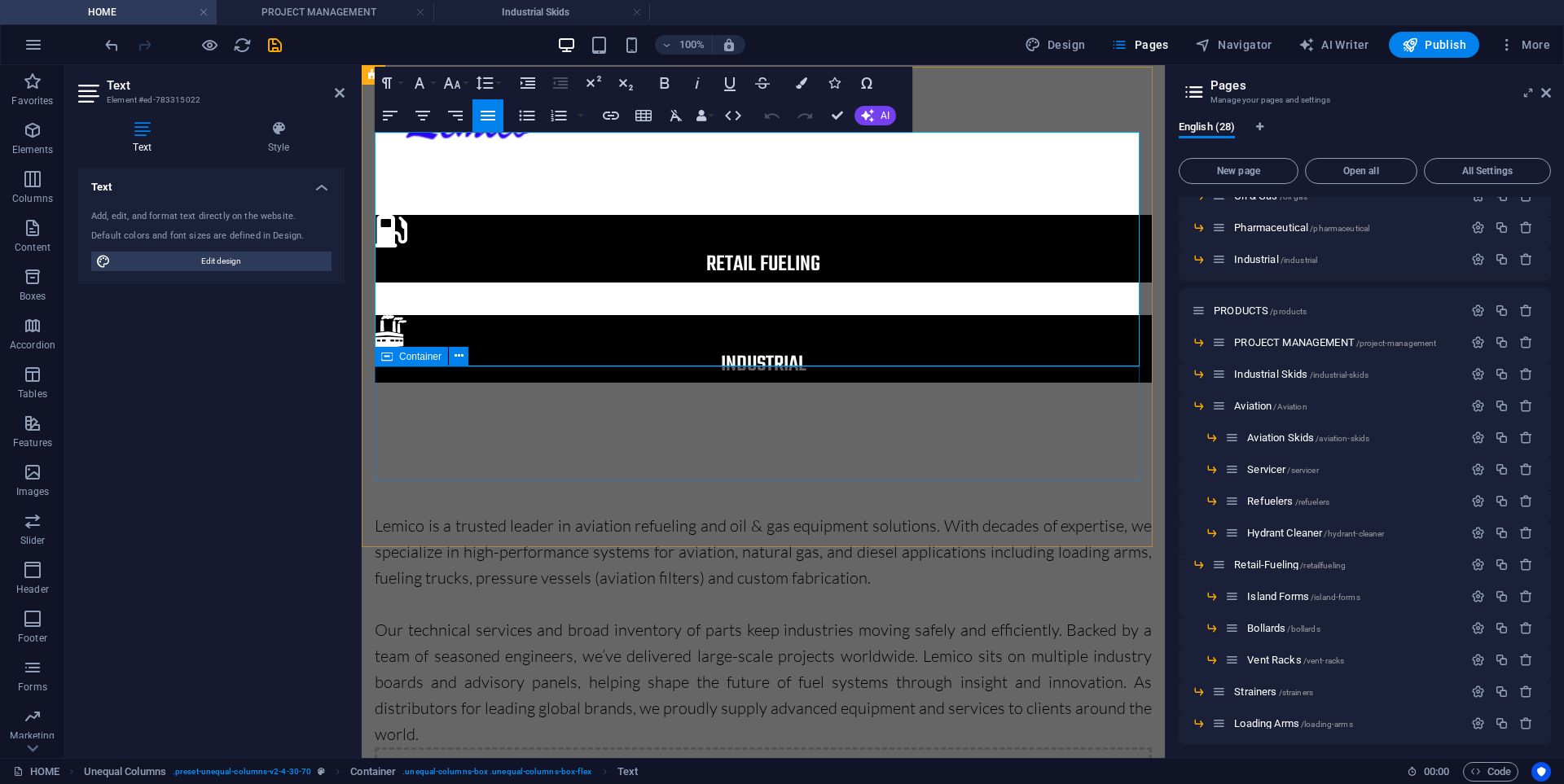 scroll, scrollTop: 1061, scrollLeft: 0, axis: vertical 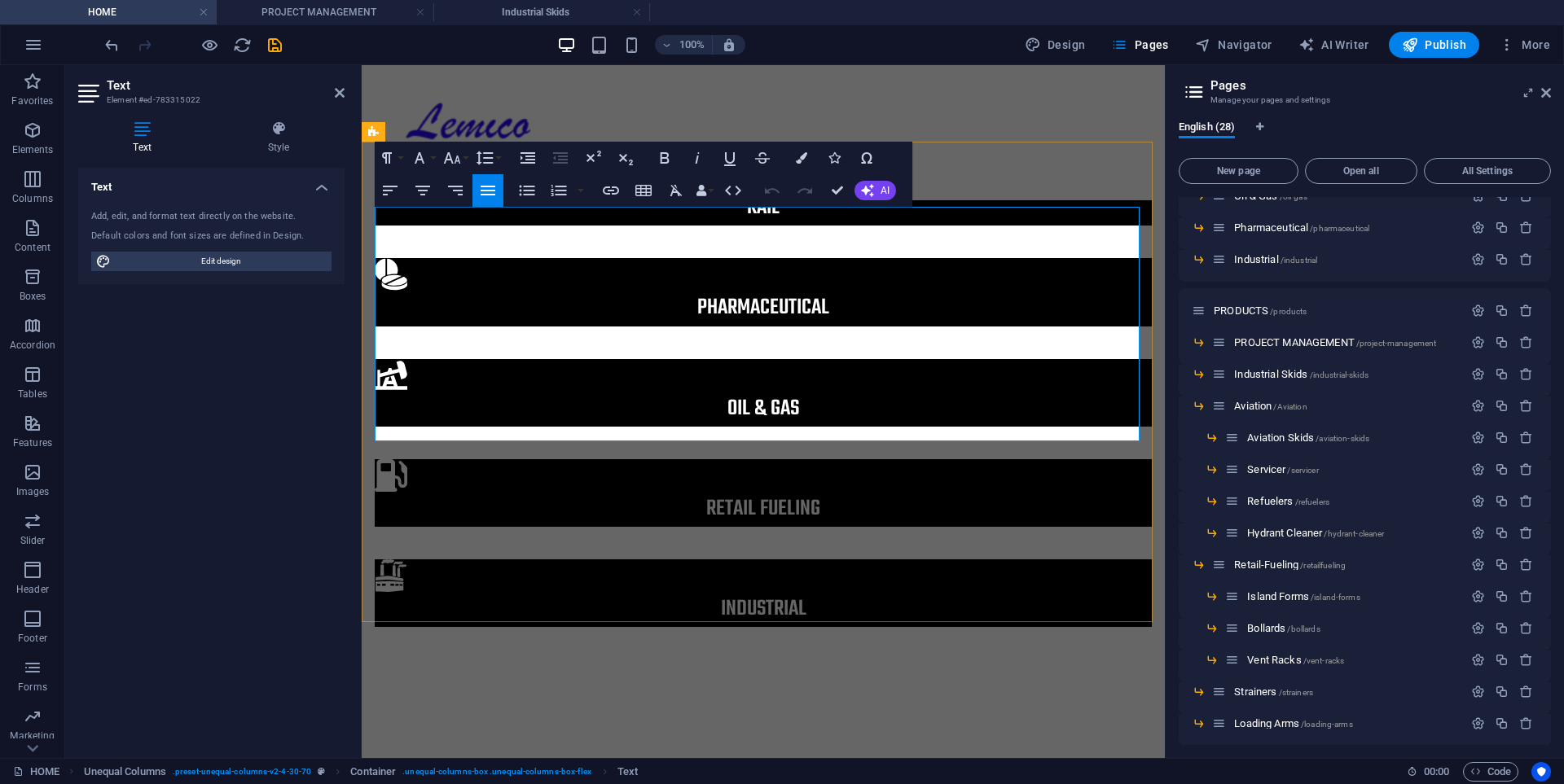 click on "Our technical services and broad inventory of parts keep industries moving safely and efficiently. Backed by a team of seasoned engineers, we’ve delivered large-scale projects worldwide. Lemico sits on multiple industry boards and advisory panels, helping shape the future of fuel systems through insight and innovation. As distributors for leading global brands, we proudly supply advanced equipment and services to clients around the world." at bounding box center [763, 926] 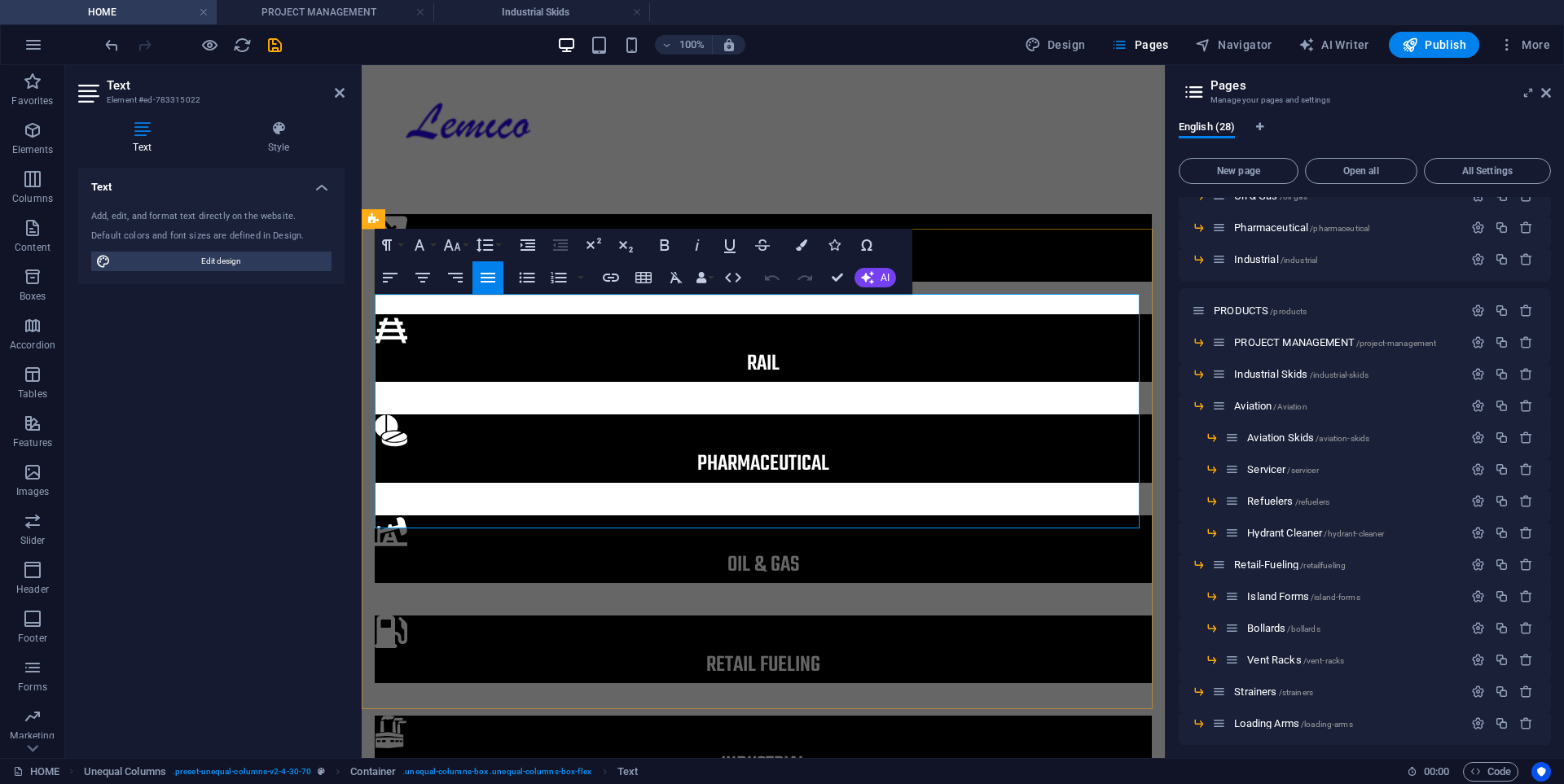 scroll, scrollTop: 898, scrollLeft: 0, axis: vertical 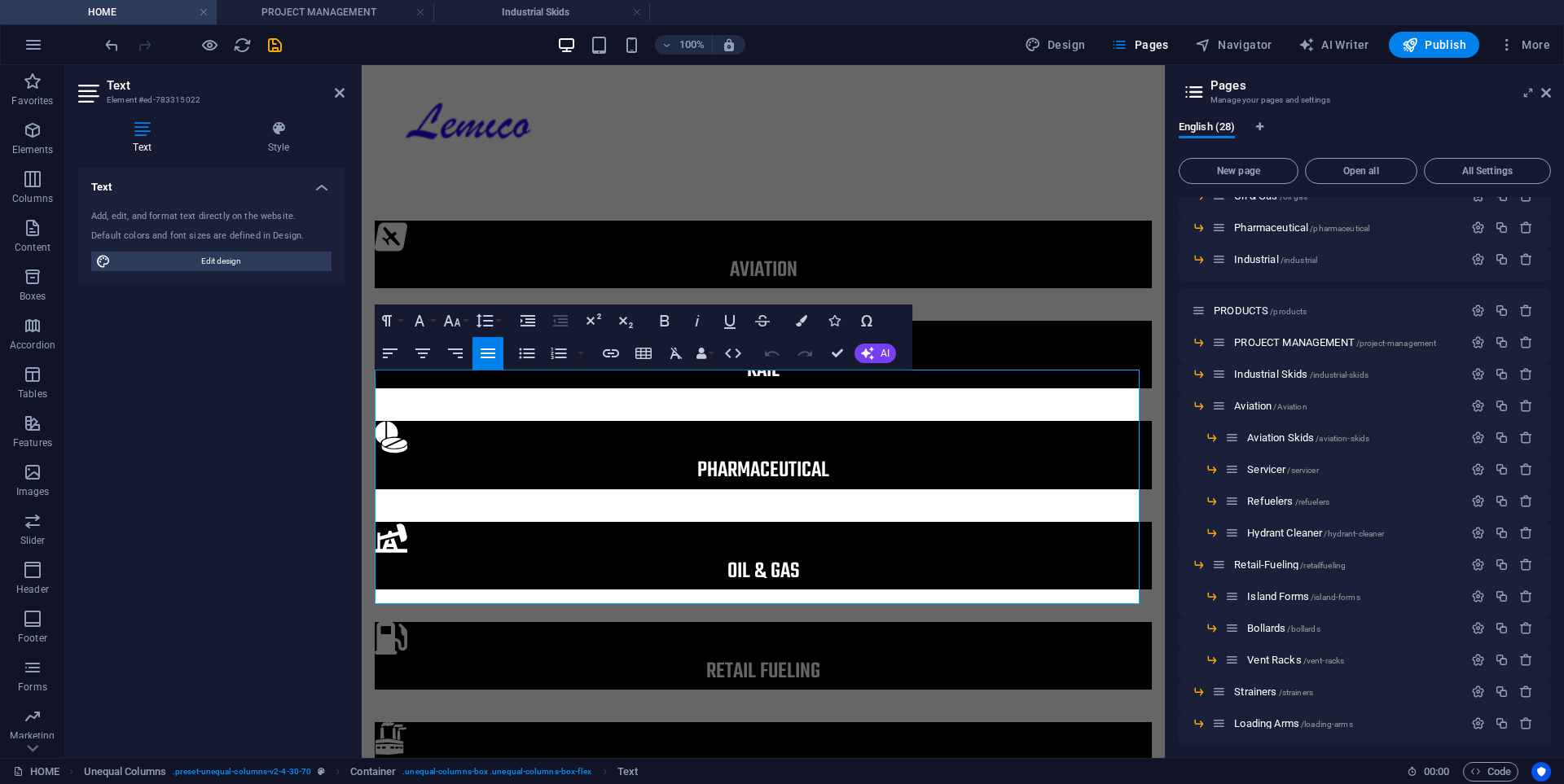 click on "Undo" at bounding box center [772, 353] 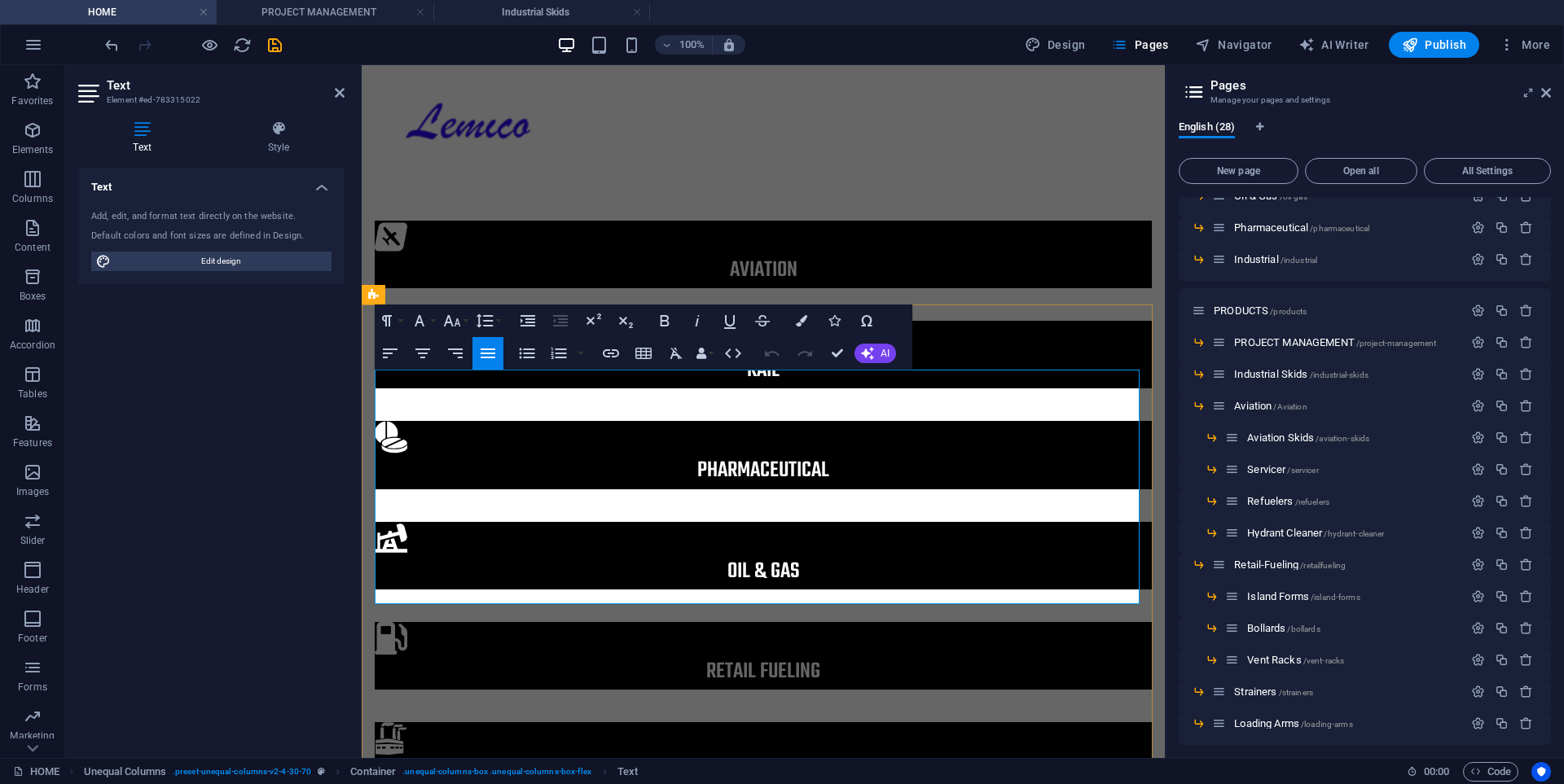click on "Lemico is a trusted leader in aviation refueling and oil & gas equipment solutions. With decades of expertise, we specialize in high-performance systems for aviation, natural gas, and diesel applications including loading arms, fueling trucks, pressure vessels (aviation filters) and custom fabrication." at bounding box center [763, 958] 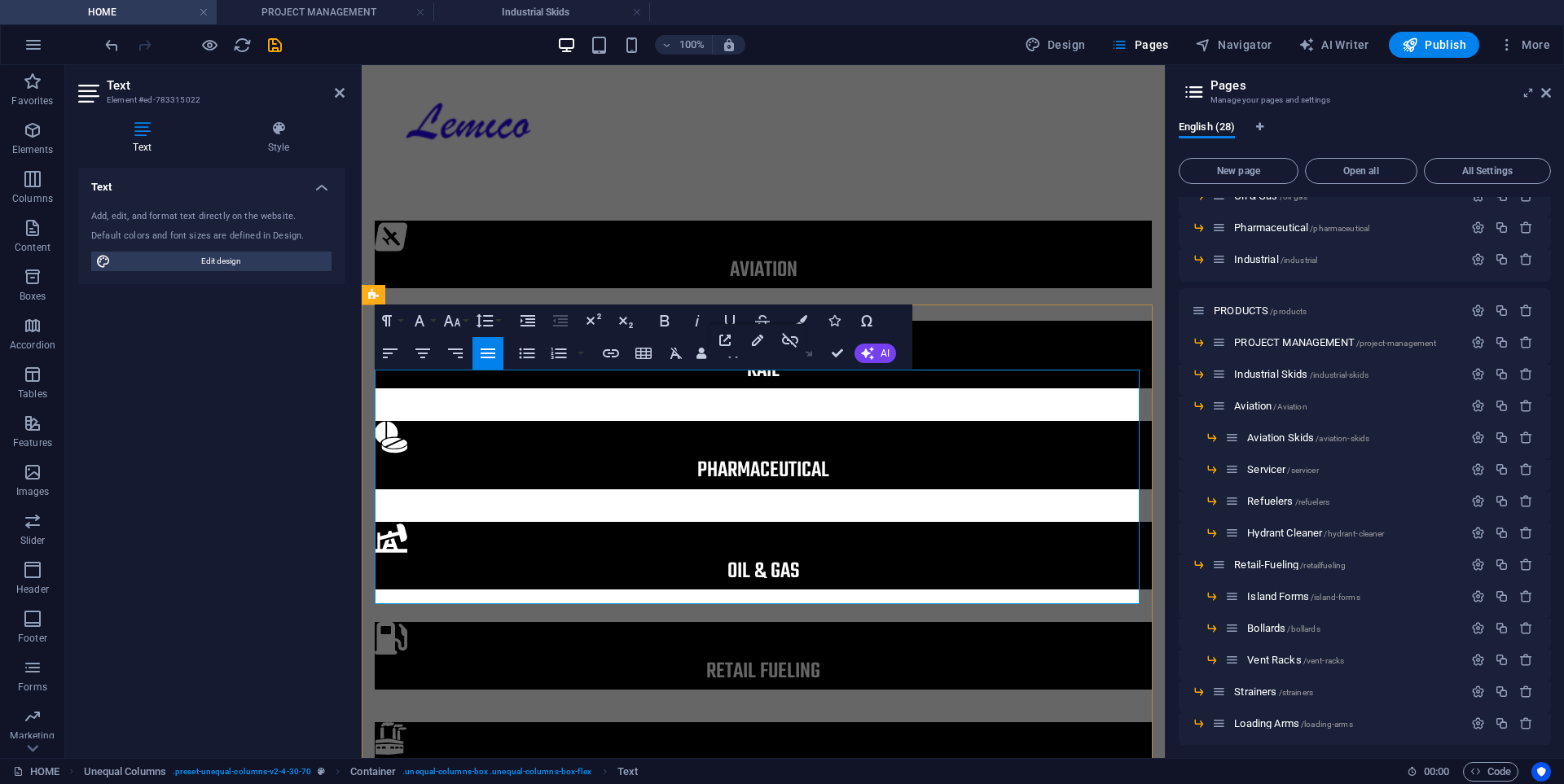 click at bounding box center [763, 1011] 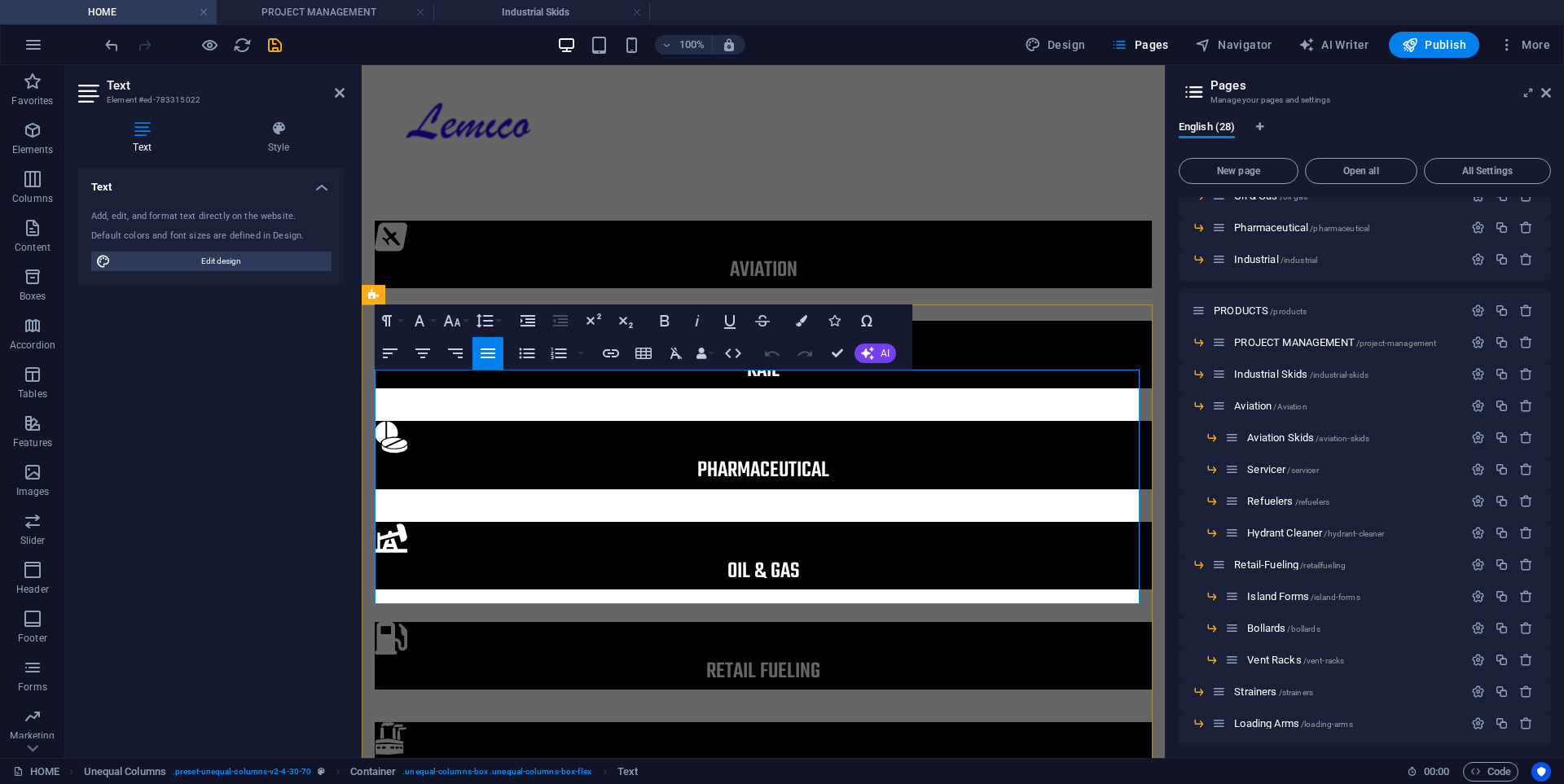 click on "Lemico is a trusted leader in aviation refueling and oil & gas equipment solutions. With decades of expertise, we specialize in high-performance systems for aviation, natural gas, and diesel applications including loading arms, fueling trucks, pressure vessels (aviation filters) and custom fabrication." at bounding box center [763, 958] 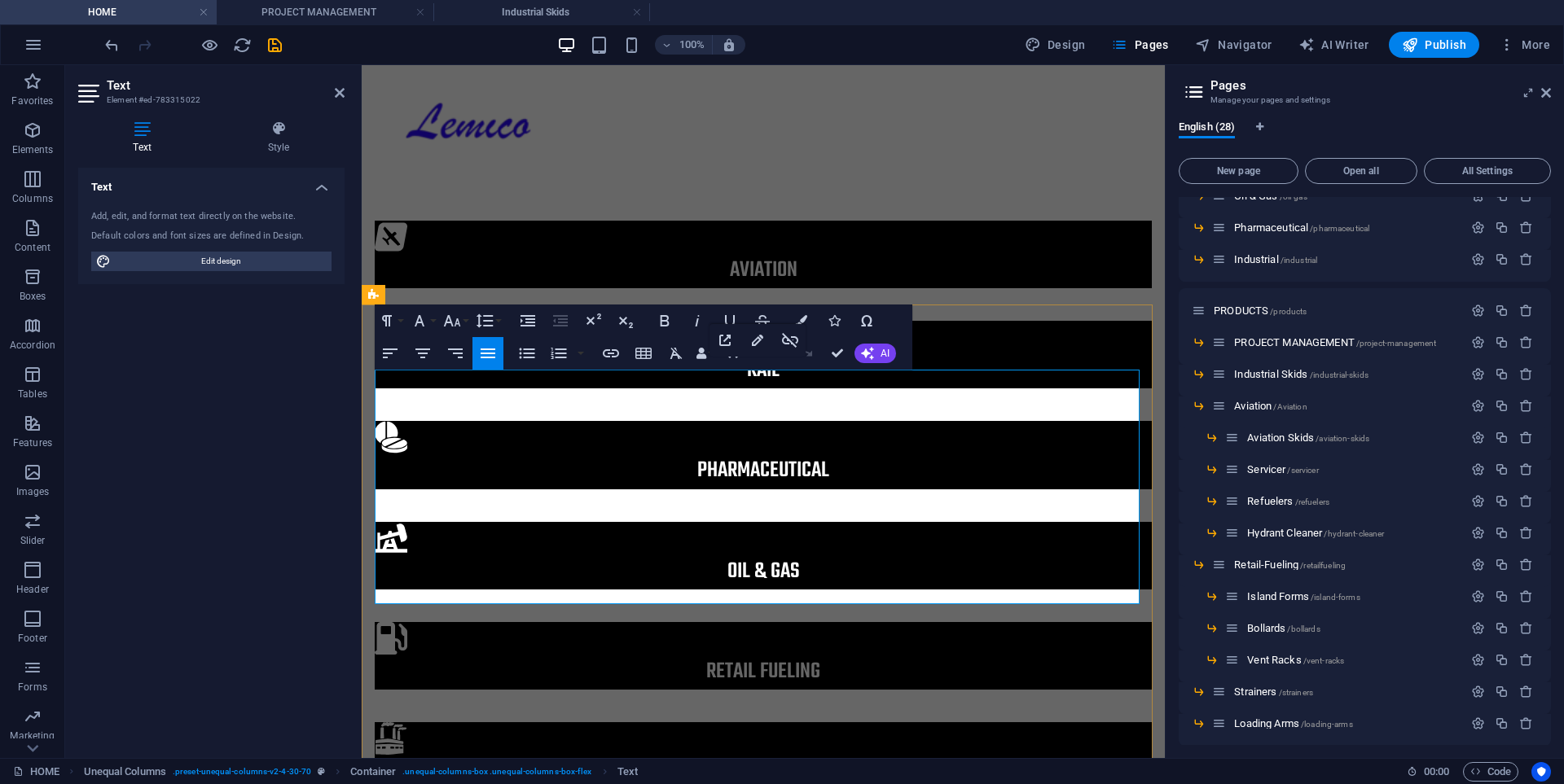 click on "Lemico is a trusted leader in aviation refueling and oil & gas equipment solutions. With decades of expertise, we specialize in high-performance systems for aviation, natural gas, and diesel applications including loading arms, fueling trucks, pressure vessels (aviation filters) and custom fabrication." at bounding box center (763, 958) 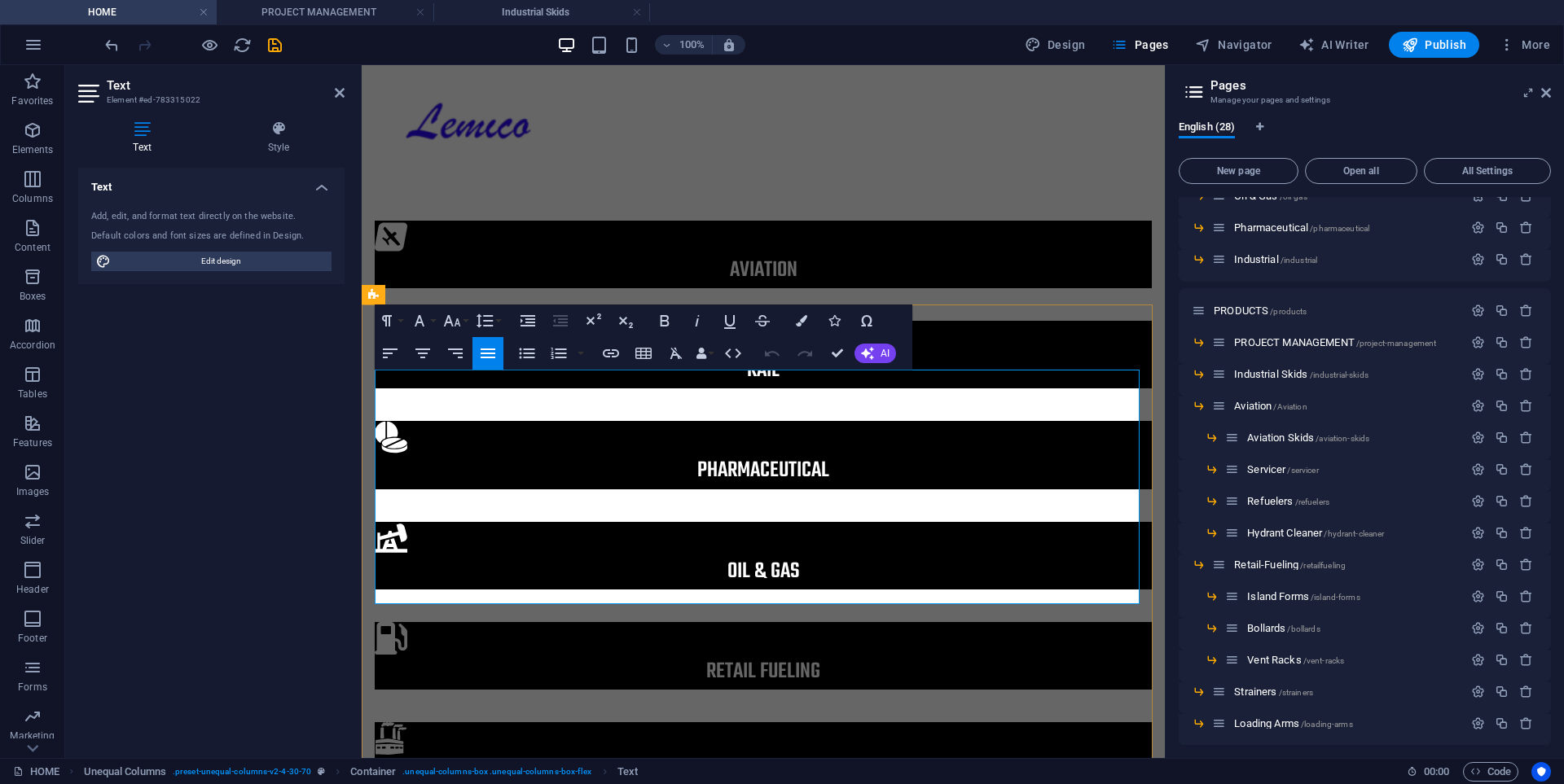 click on "Lemico is a trusted leader in aviation refueling and oil & gas equipment solutions. With decades of expertise, we specialize in high-performance systems for aviation, natural gas, and diesel applications including loading arms, fueling trucks, pressure vessels (aviation filters) and custom fabrication." at bounding box center (763, 958) 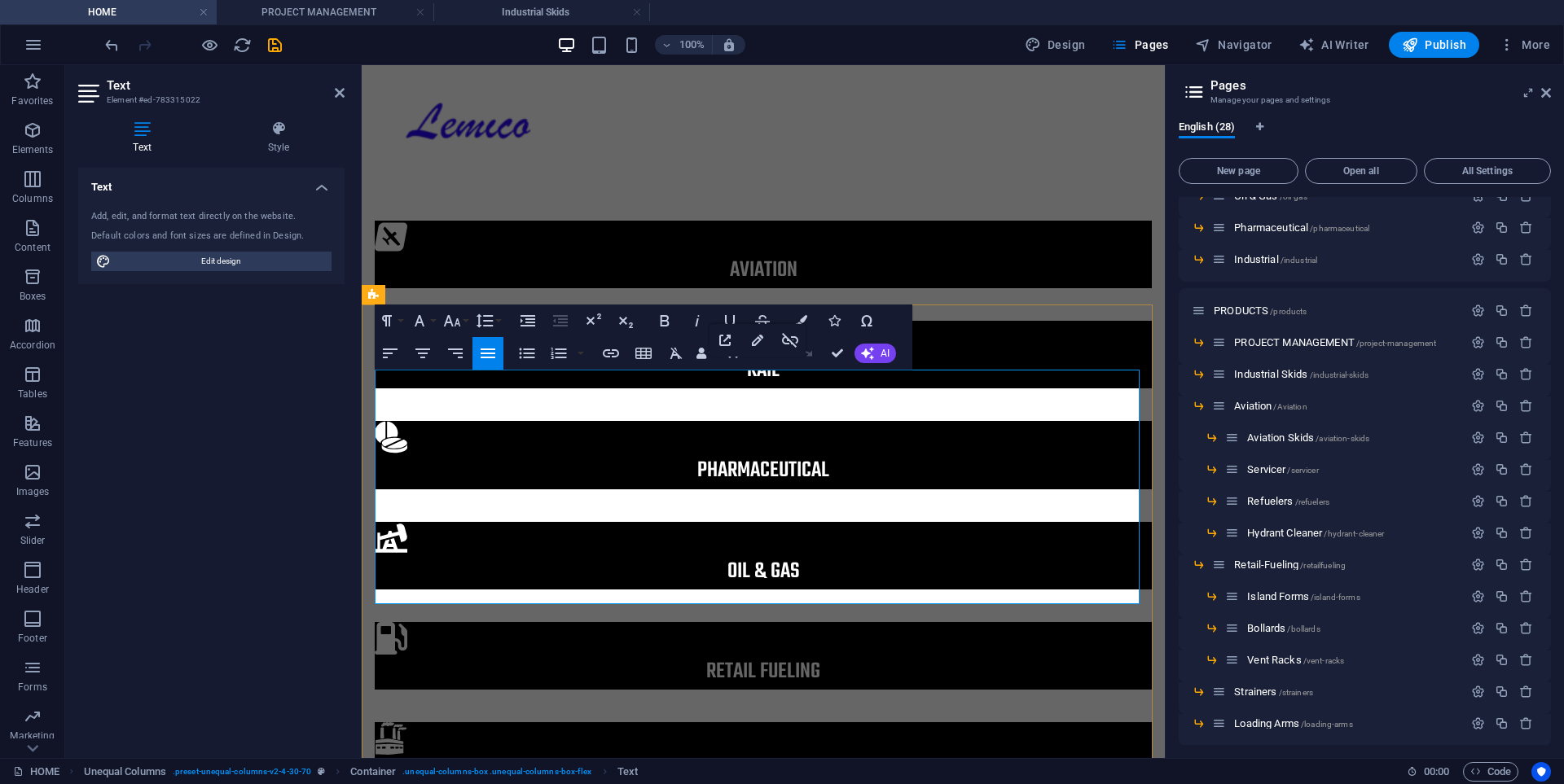 click on "Lemico is a trusted leader in aviation refueling and oil & gas equipment solutions. With decades of expertise, we specialize in high-performance systems for aviation, natural gas, and diesel applications including loading arms, fueling trucks, pressure vessels (aviation filters) and custom fabrication." at bounding box center (763, 958) 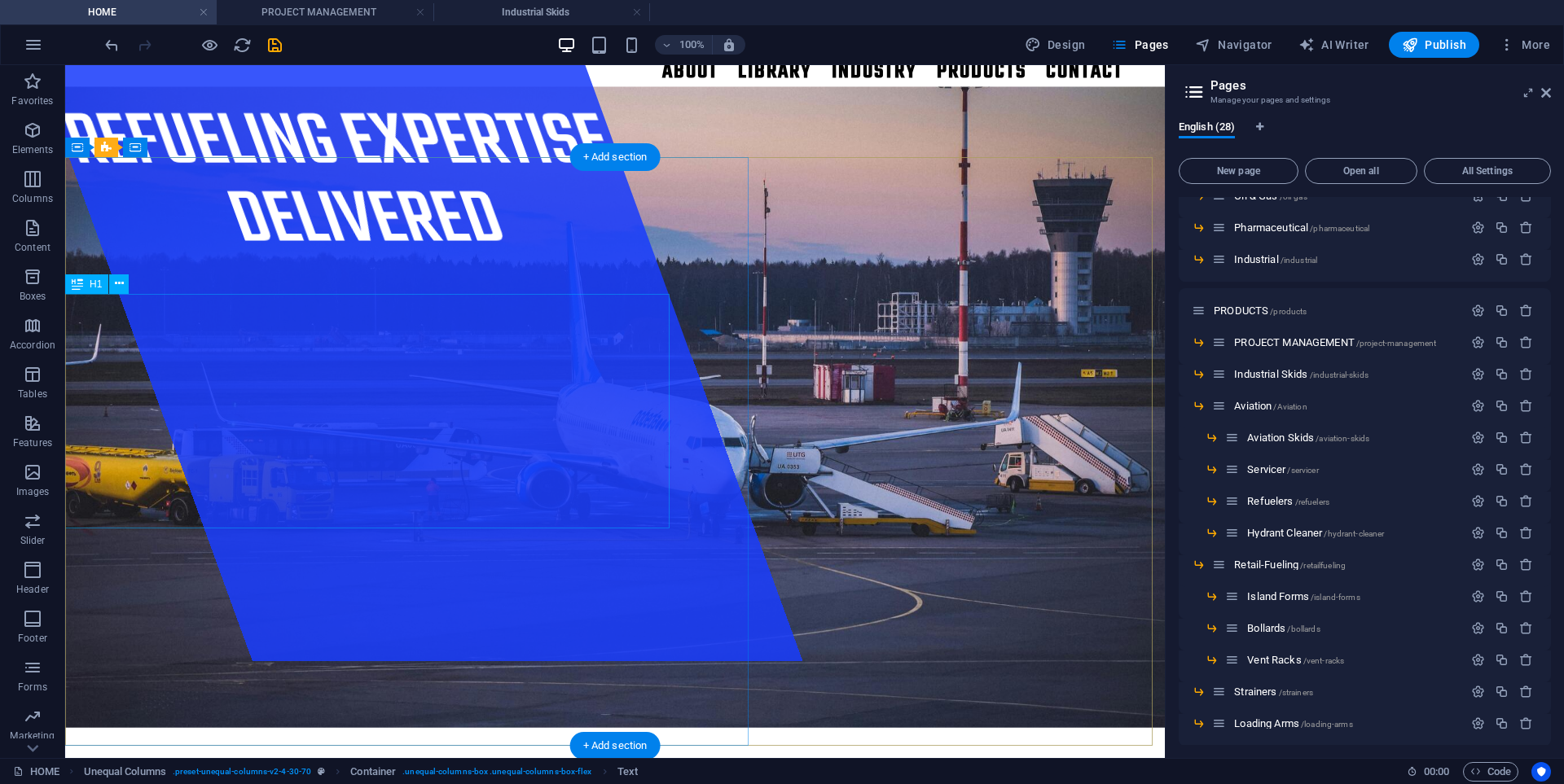 scroll, scrollTop: 0, scrollLeft: 0, axis: both 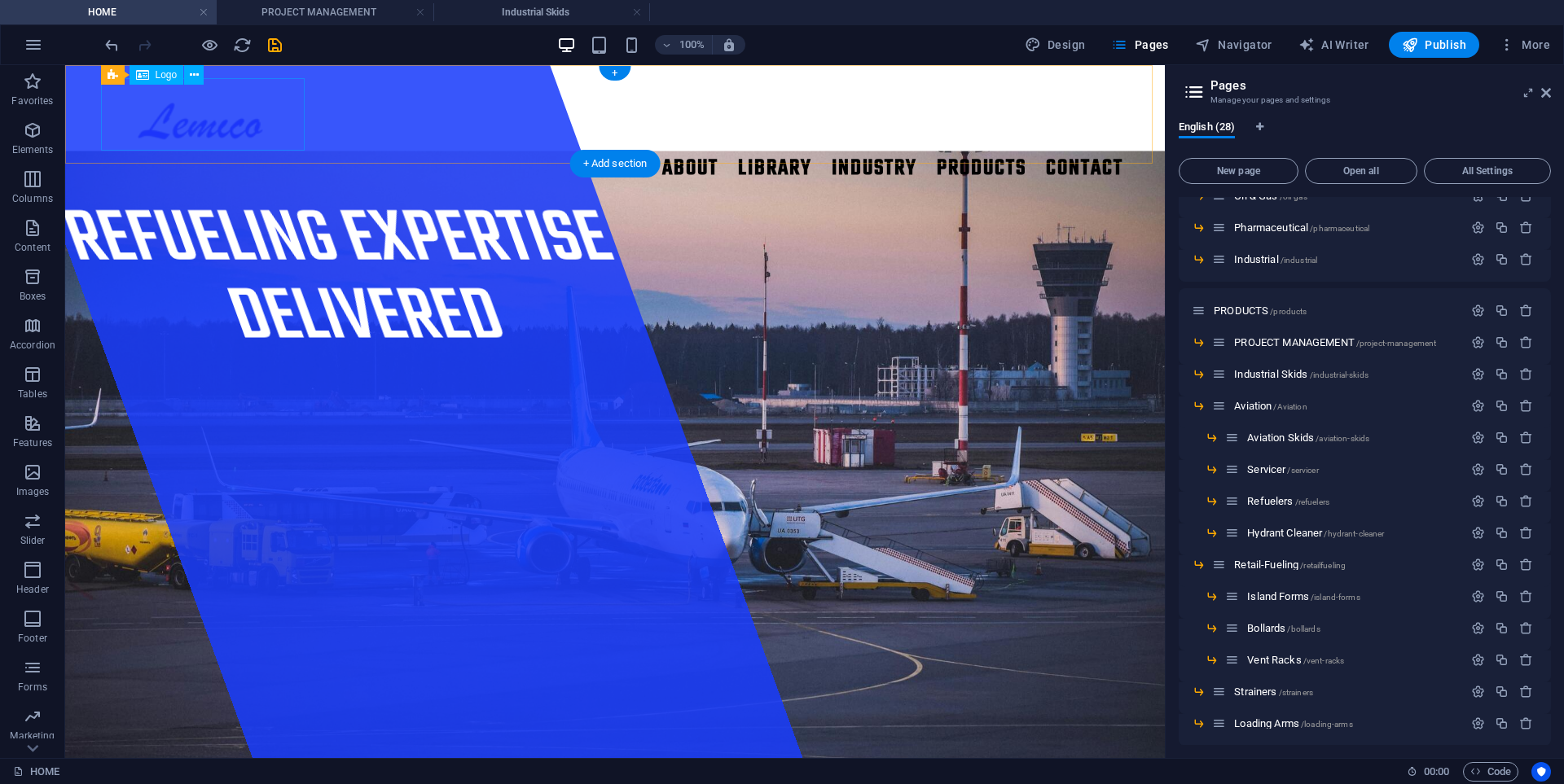 click at bounding box center (615, 114) 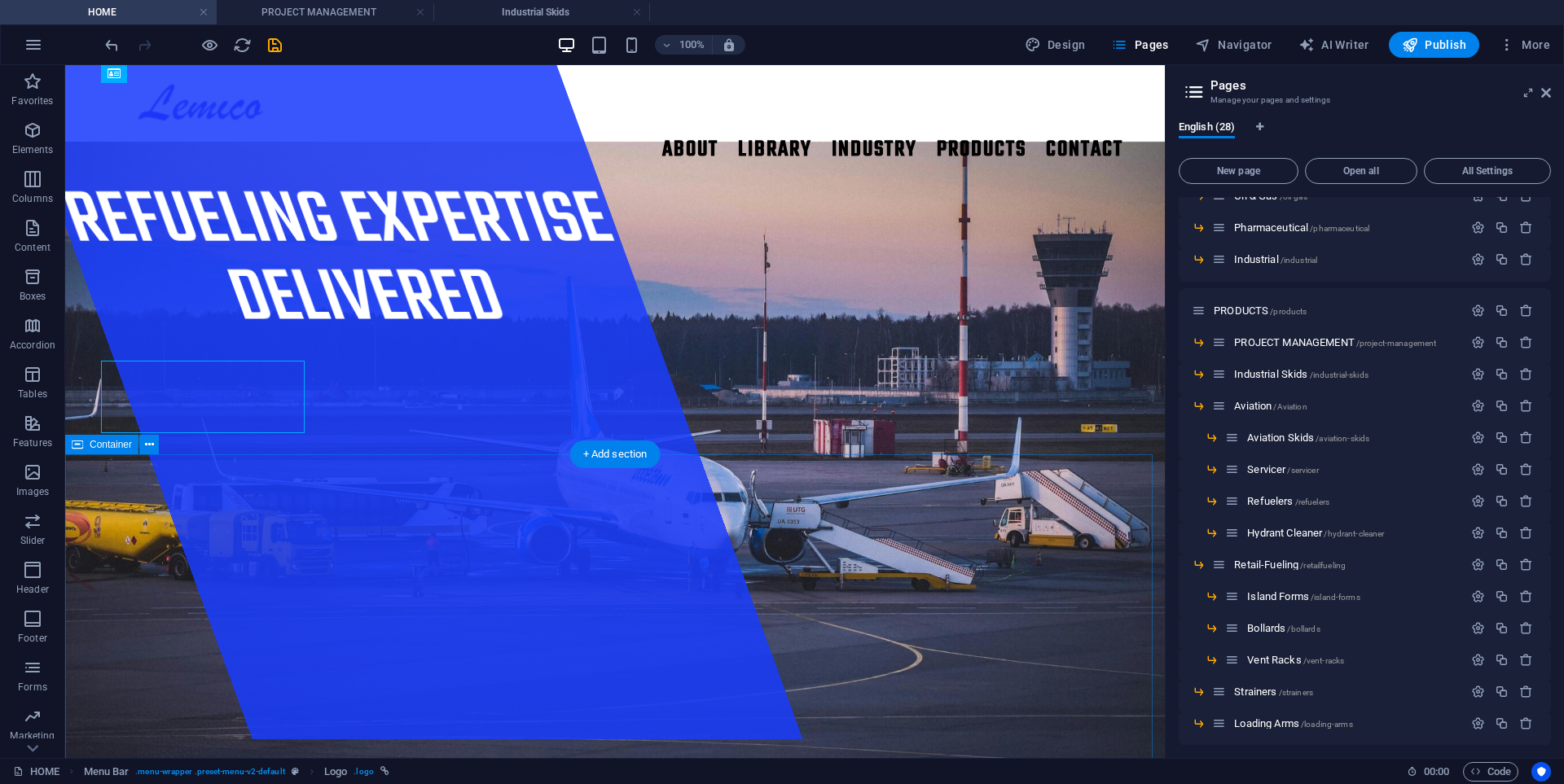 scroll, scrollTop: 0, scrollLeft: 0, axis: both 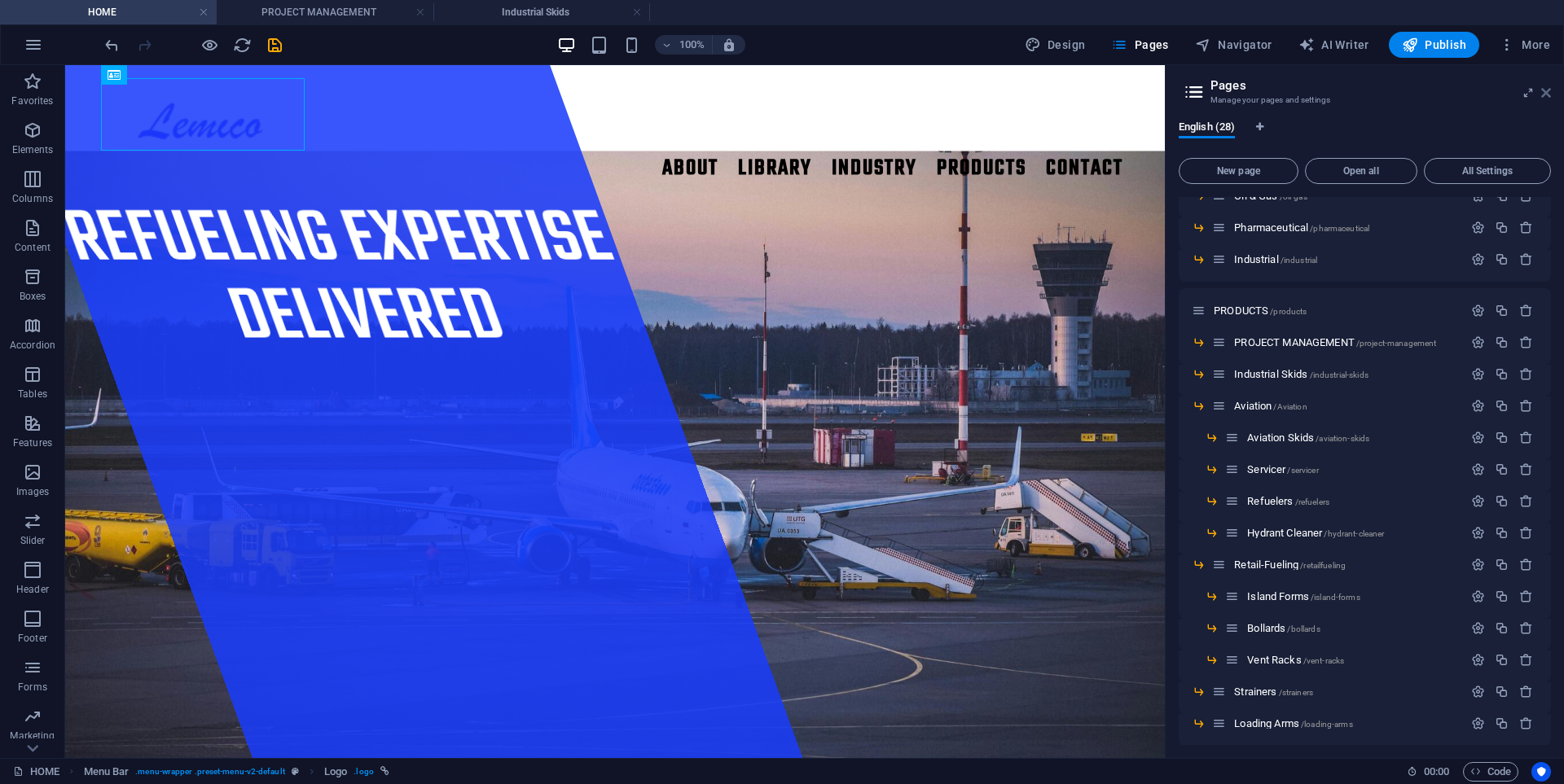 drag, startPoint x: 1544, startPoint y: 91, endPoint x: 742, endPoint y: 325, distance: 835 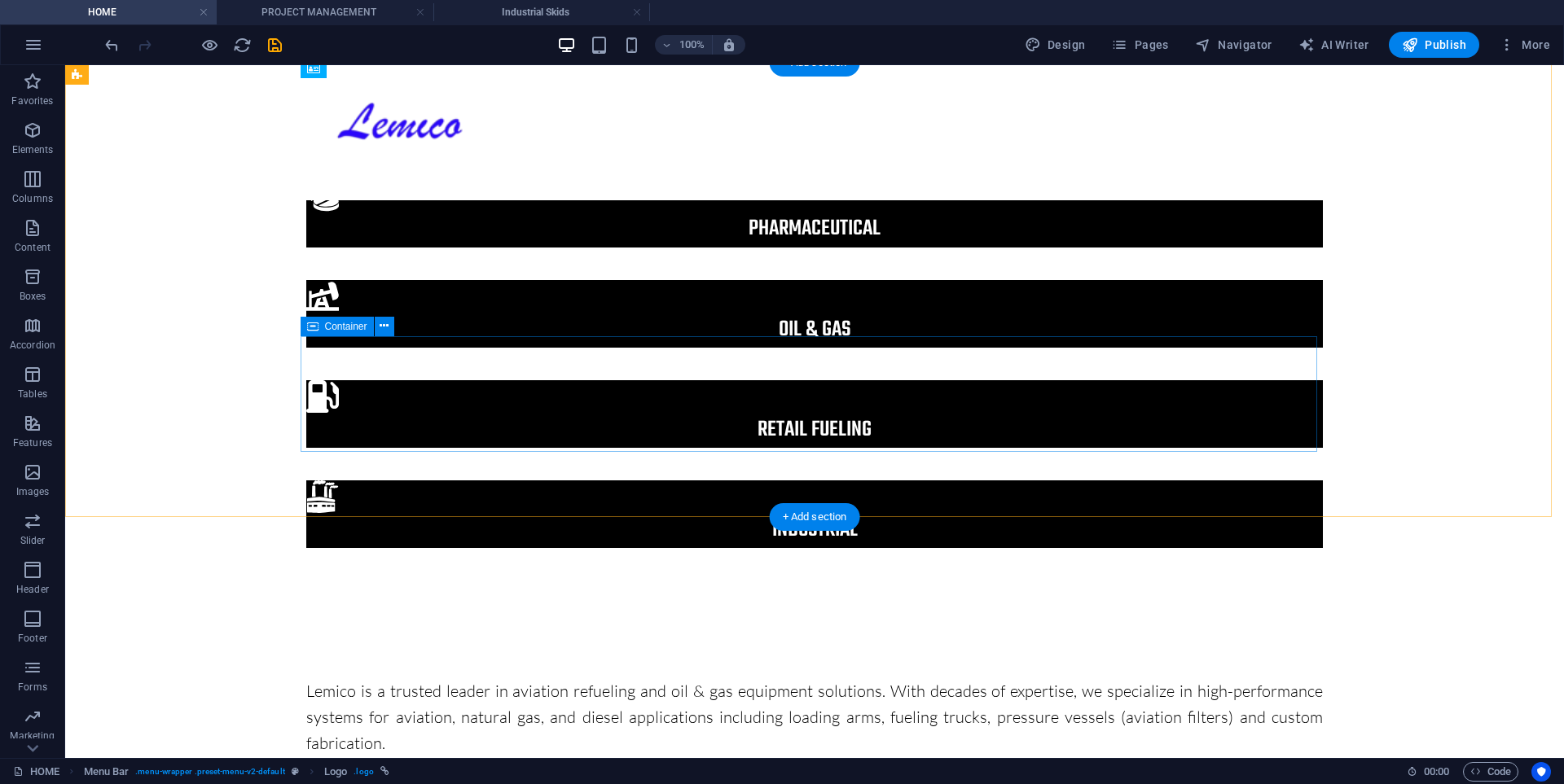 scroll, scrollTop: 977, scrollLeft: 0, axis: vertical 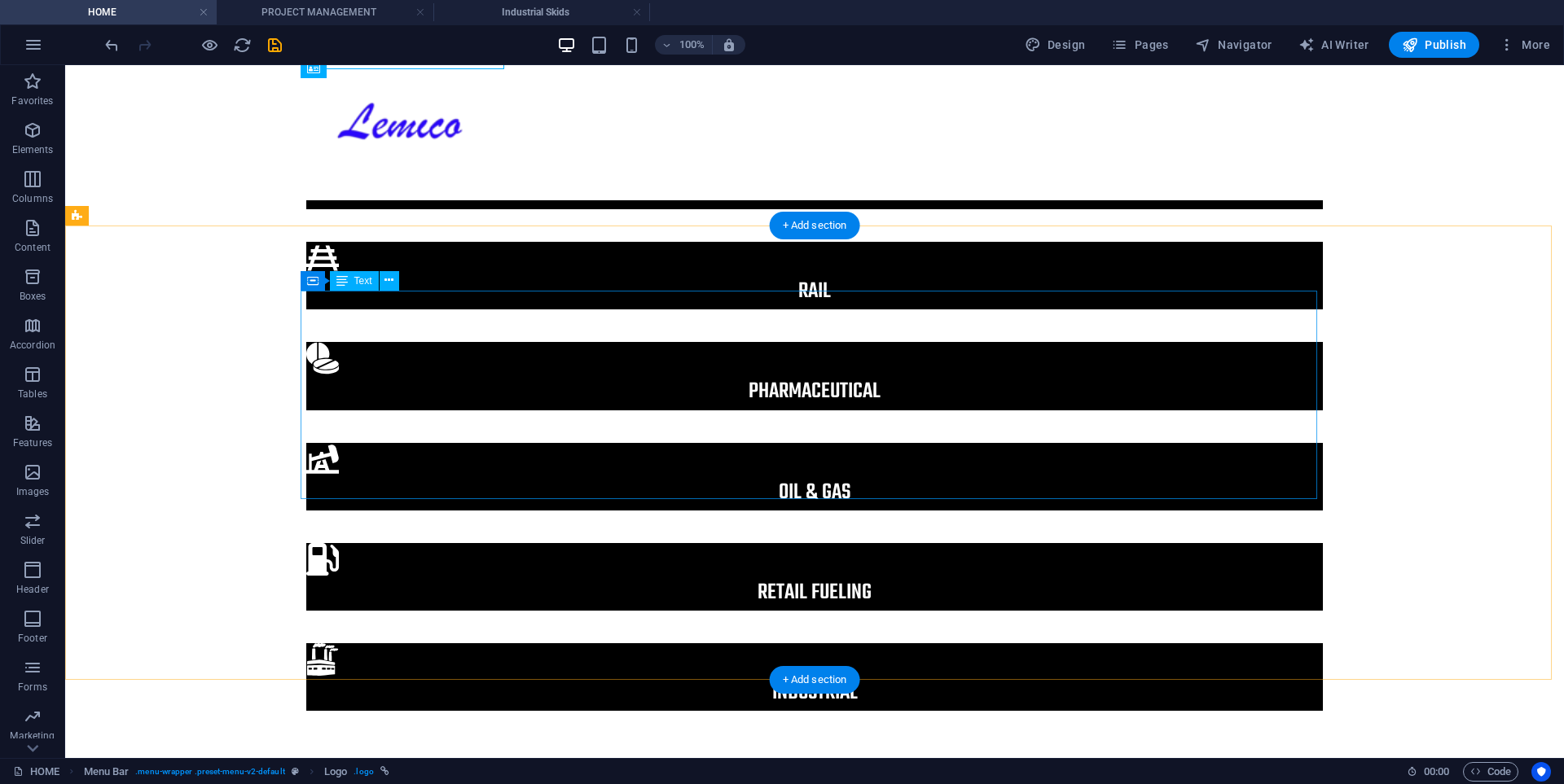 click on "Lemico is a trusted leader in aviation refueling and oil & gas equipment solutions. With decades of expertise, we specialize in high-performance systems for aviation, natural gas, and diesel applications including loading arms, fueling trucks, pressure vessels (aviation filters) and custom fabrication. Our technical services and broad inventory of parts keep industries moving safely and efficiently. Backed by a team of seasoned engineers, we’ve delivered large-scale projects worldwide. Lemico sits on multiple industry boards and advisory panels, helping shape the future of fuel systems through insight and innovation. As distributors for leading global brands, we proudly supply advanced equipment and services to clients around the world." at bounding box center (815, 945) 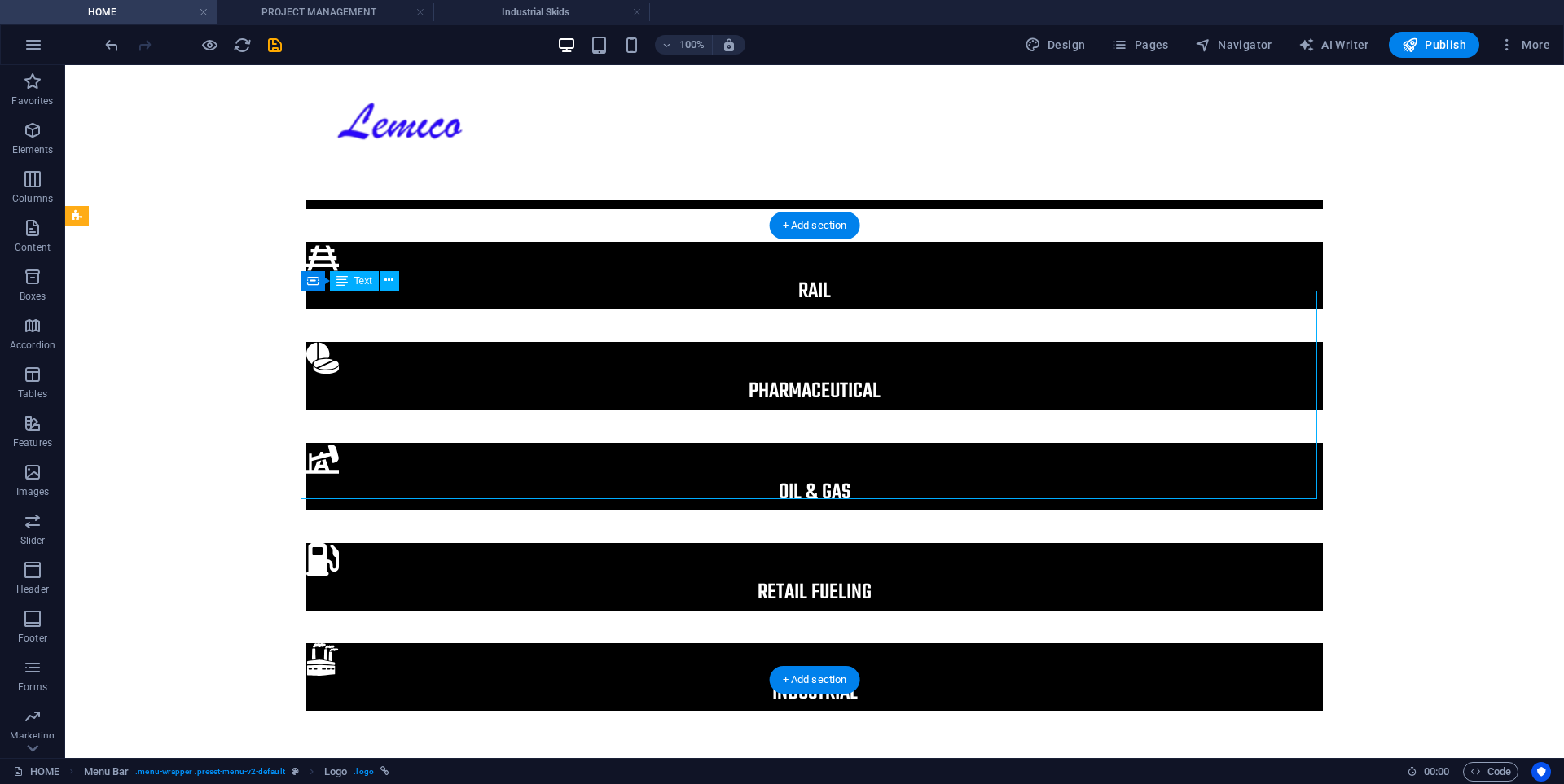 click on "Lemico is a trusted leader in aviation refueling and oil & gas equipment solutions. With decades of expertise, we specialize in high-performance systems for aviation, natural gas, and diesel applications including loading arms, fueling trucks, pressure vessels (aviation filters) and custom fabrication. Our technical services and broad inventory of parts keep industries moving safely and efficiently. Backed by a team of seasoned engineers, we’ve delivered large-scale projects worldwide. Lemico sits on multiple industry boards and advisory panels, helping shape the future of fuel systems through insight and innovation. As distributors for leading global brands, we proudly supply advanced equipment and services to clients around the world." at bounding box center [815, 945] 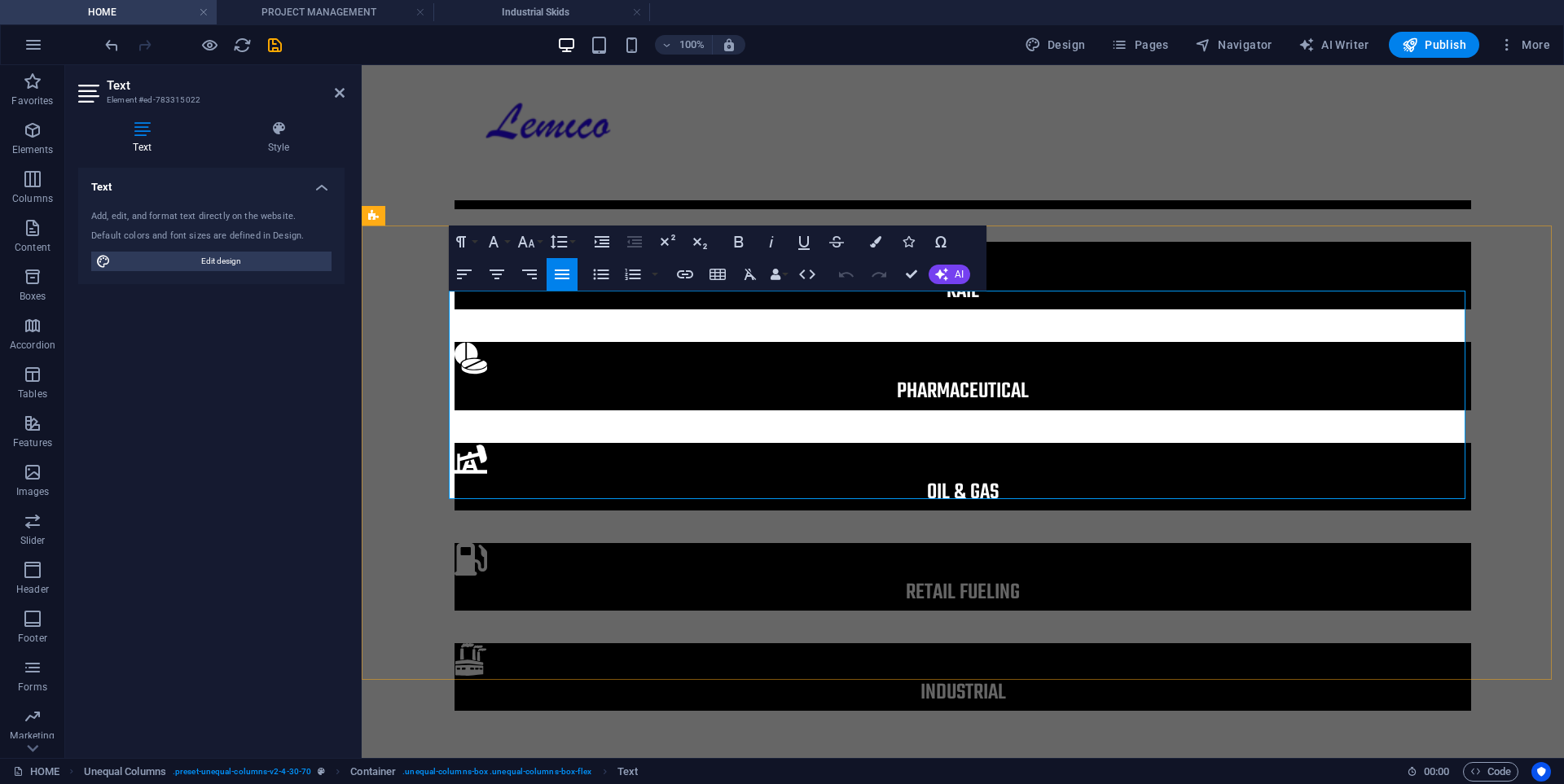click on "Our technical services and broad inventory of parts keep industries moving safely and efficiently. Backed by a team of seasoned engineers, we’ve delivered large-scale projects worldwide. Lemico sits on multiple industry boards and advisory panels, helping shape the future of fuel systems through insight and innovation. As distributors for leading global brands, we proudly supply advanced equipment and services to clients around the world." at bounding box center [963, 997] 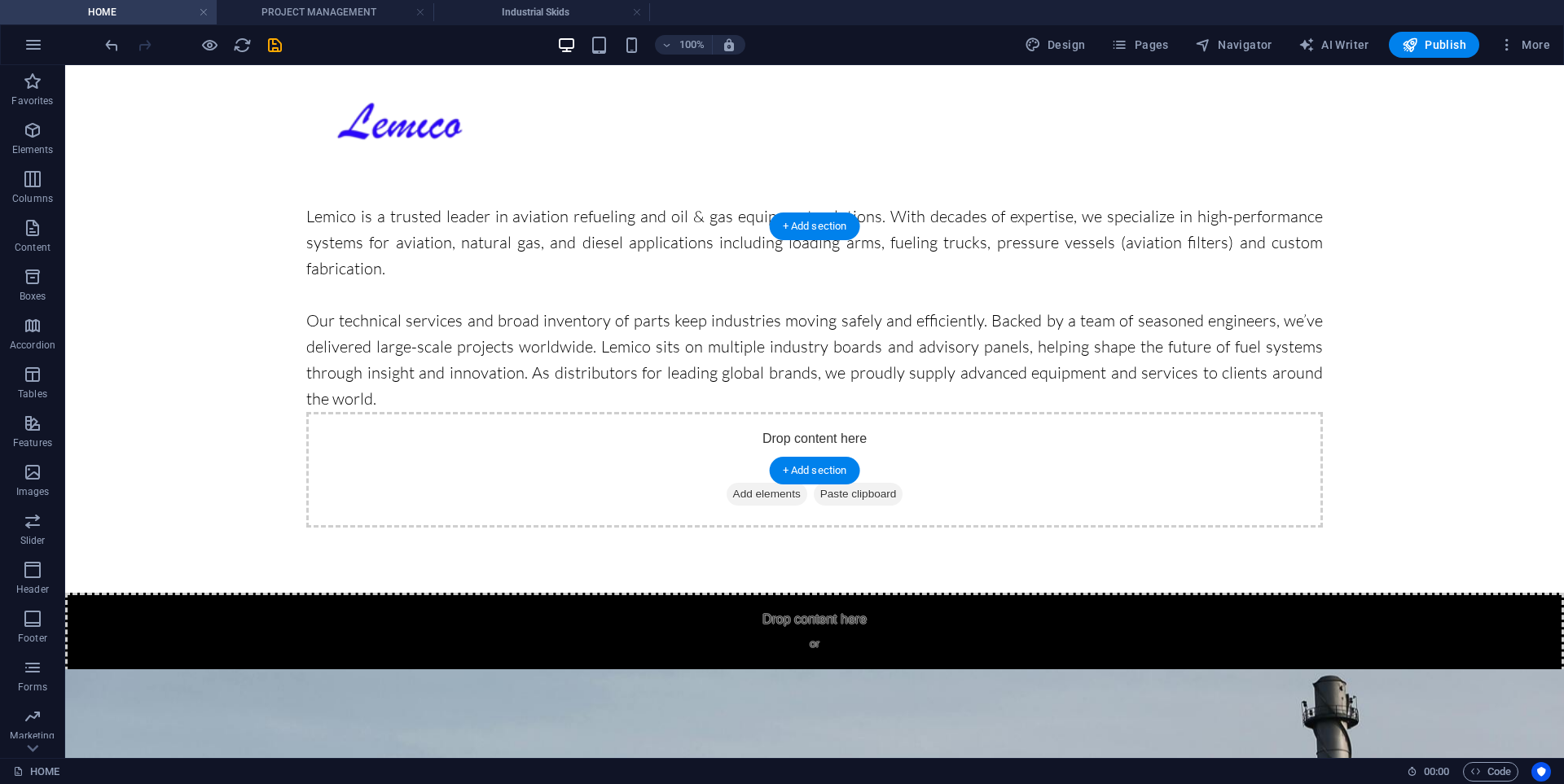 scroll, scrollTop: 1384, scrollLeft: 0, axis: vertical 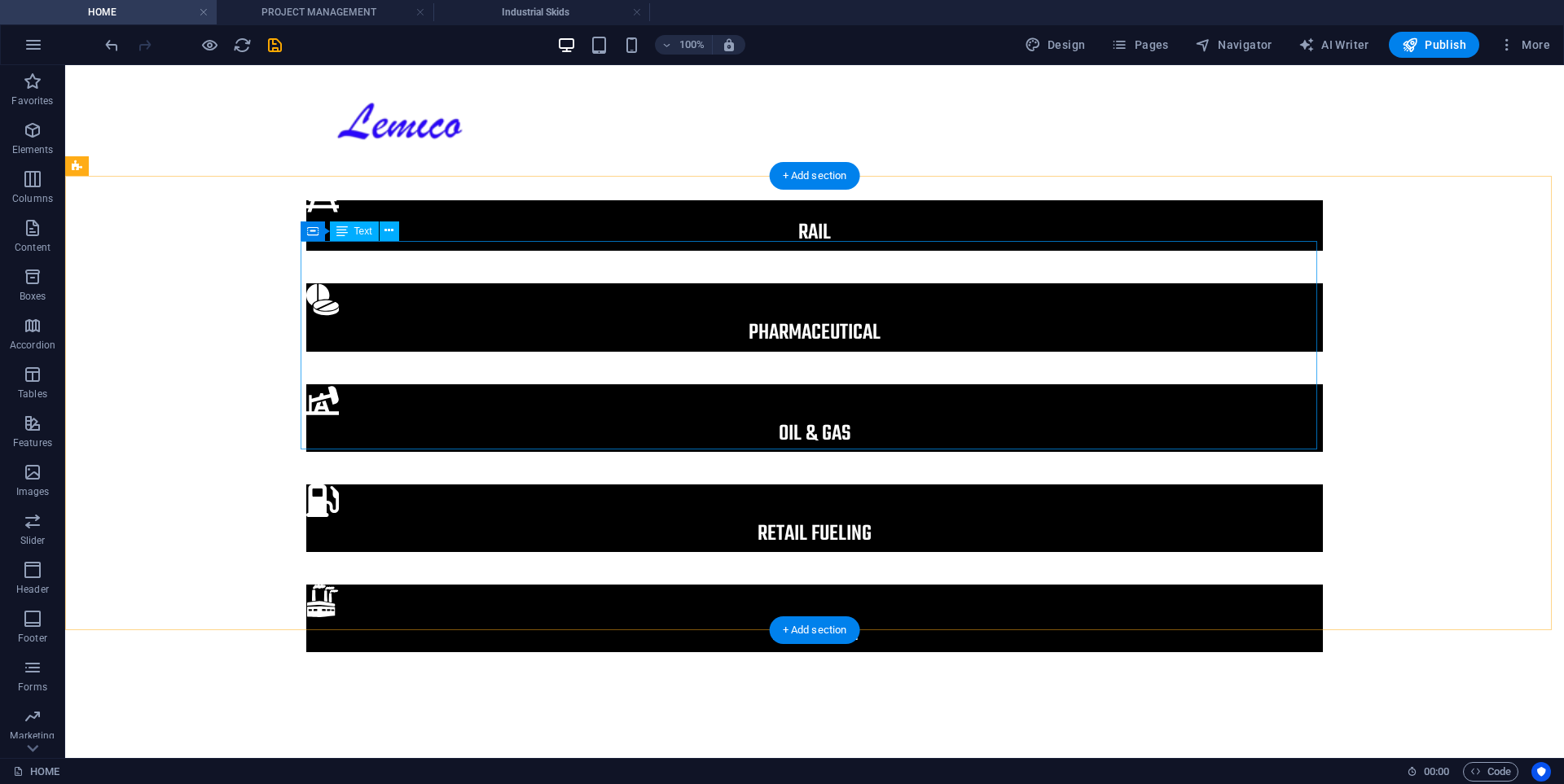 click on "Lemico is a trusted leader in aviation refueling and oil & gas equipment solutions. With decades of expertise, we specialize in high-performance systems for aviation, natural gas, and diesel applications including loading arms, fueling trucks, pressure vessels (aviation filters) and custom fabrication. Our technical services and broad inventory of parts keep industries moving safely and efficiently. Backed by a team of seasoned engineers, we’ve delivered large-scale projects worldwide. Lemico sits on multiple industry boards and advisory panels, helping shape the future of fuel systems through insight and innovation. As distributors for leading global brands, we proudly supply advanced equipment and services to clients around the world." at bounding box center [815, 887] 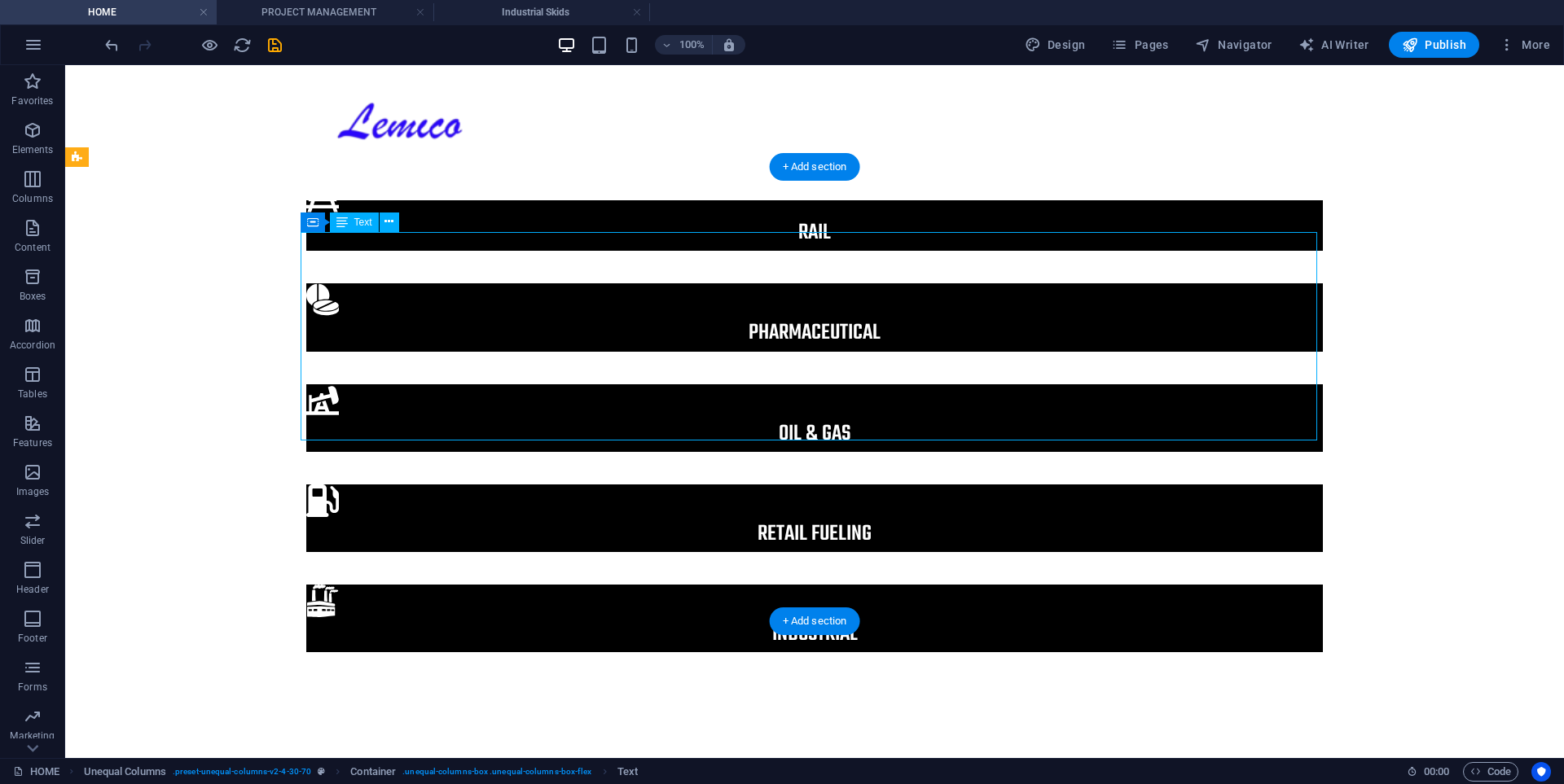 click on "Lemico is a trusted leader in aviation refueling and oil & gas equipment solutions. With decades of expertise, we specialize in high-performance systems for aviation, natural gas, and diesel applications including loading arms, fueling trucks, pressure vessels (aviation filters) and custom fabrication. Our technical services and broad inventory of parts keep industries moving safely and efficiently. Backed by a team of seasoned engineers, we’ve delivered large-scale projects worldwide. Lemico sits on multiple industry boards and advisory panels, helping shape the future of fuel systems through insight and innovation. As distributors for leading global brands, we proudly supply advanced equipment and services to clients around the world." at bounding box center (815, 887) 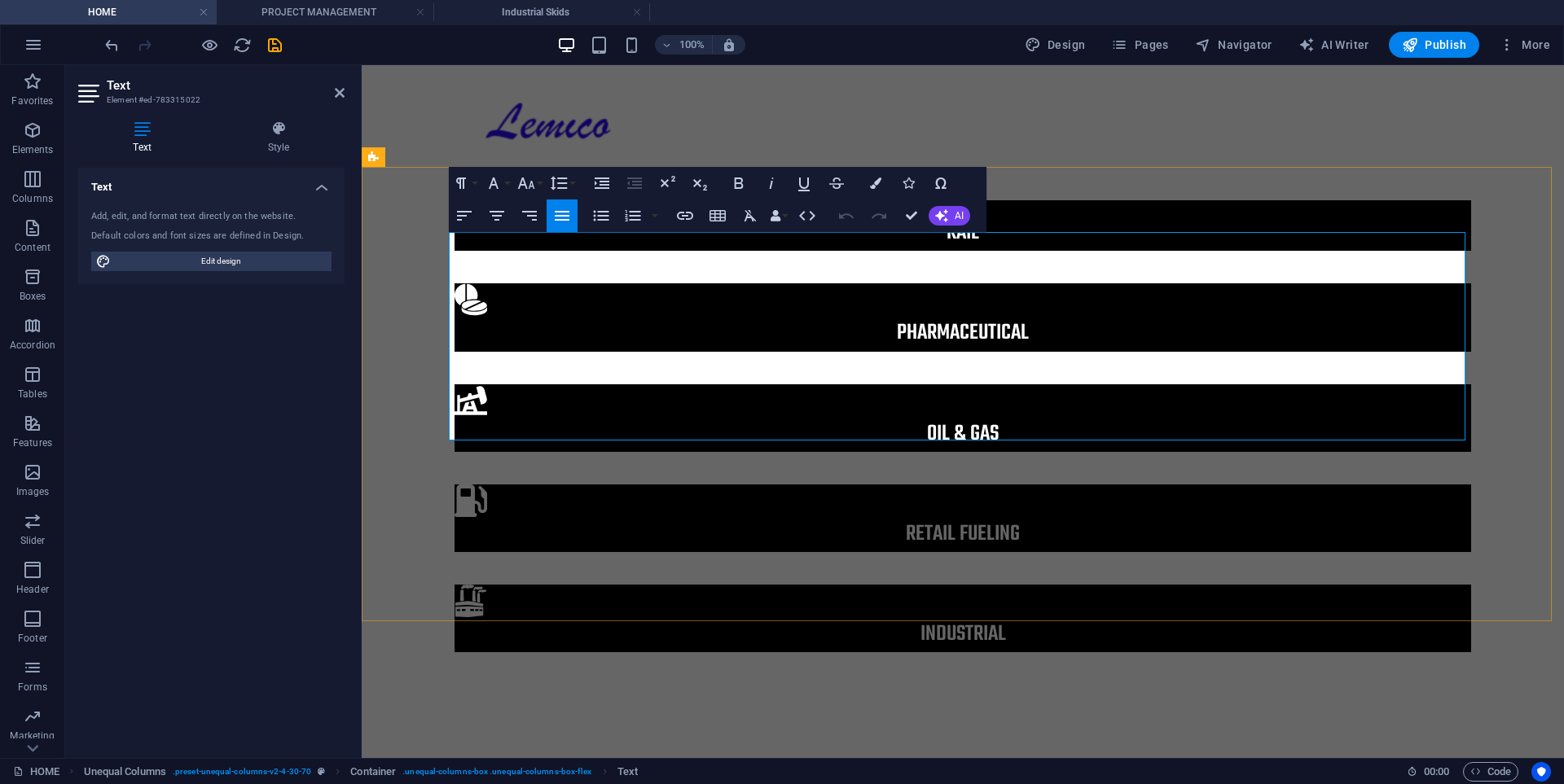 click on "Our technical services and broad inventory of parts keep industries moving safely and efficiently. Backed by a team of seasoned engineers, we’ve delivered large-scale projects worldwide. Lemico sits on multiple industry boards and advisory panels, helping shape the future of fuel systems through insight and innovation. As distributors for leading global brands, we proudly supply advanced equipment and services to clients around the world." at bounding box center [963, 939] 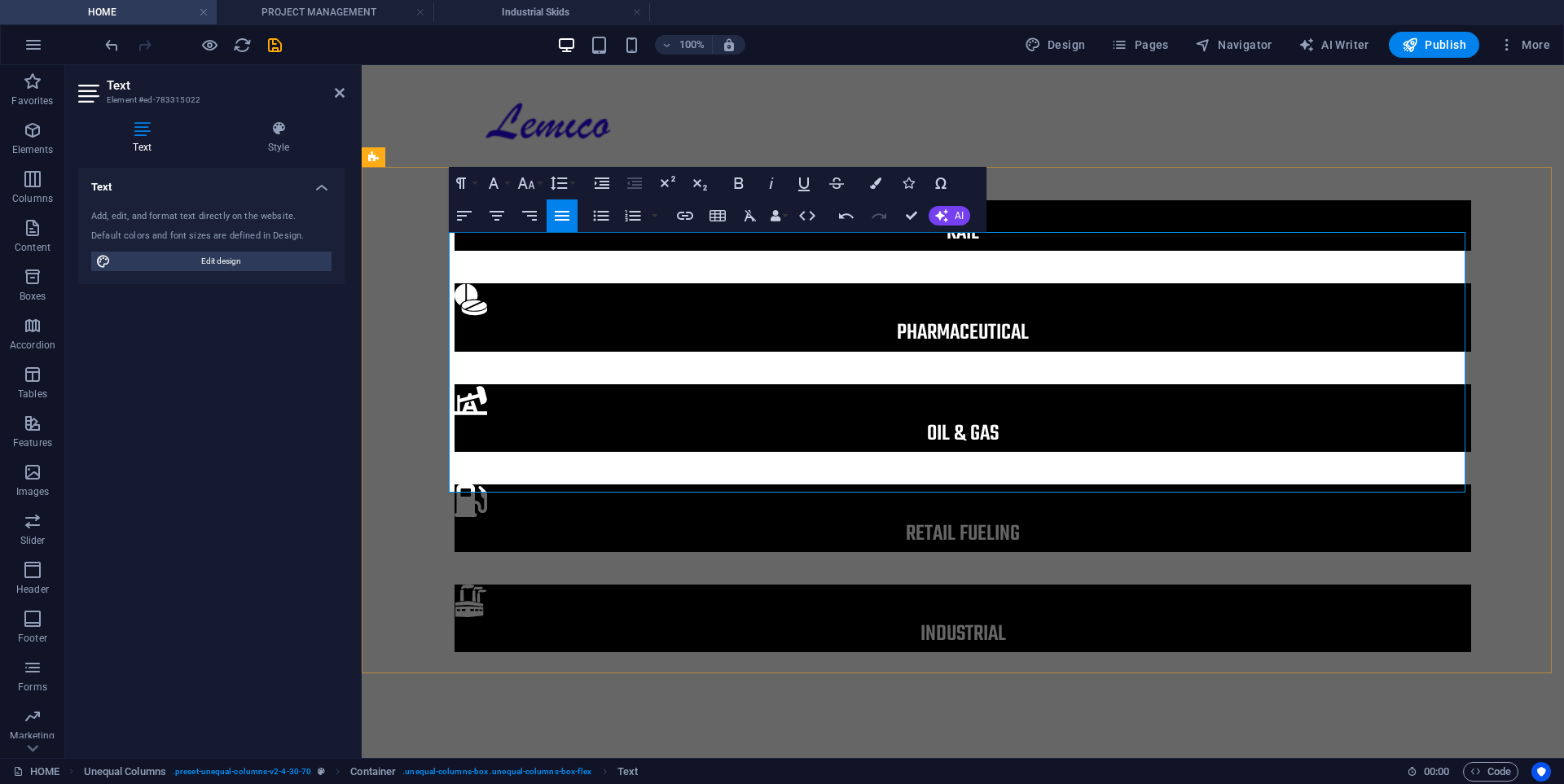 click at bounding box center (963, 1004) 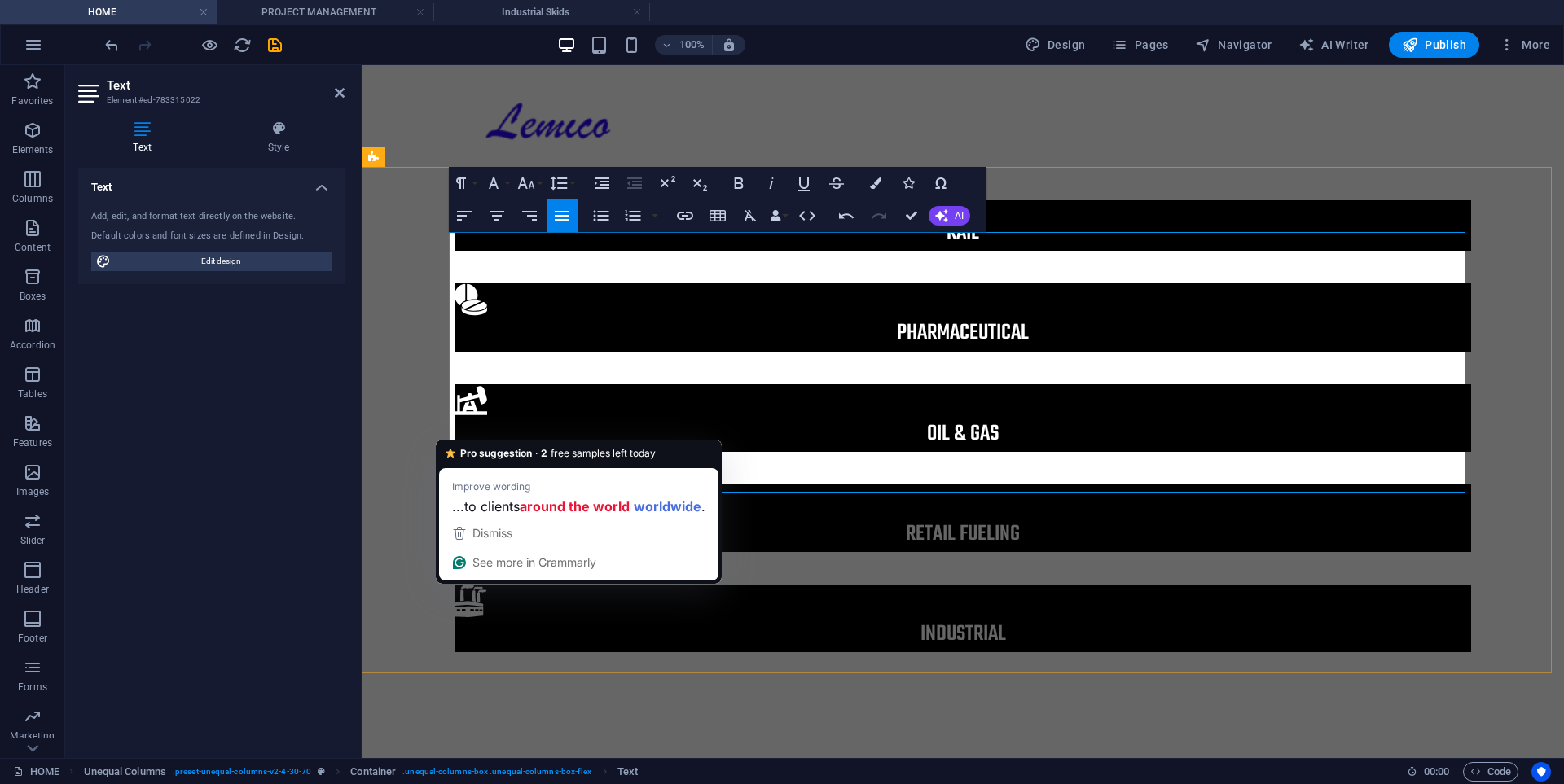 click on "Our technical services and broad inventory of parts keep industries moving safely and efficiently. Backed by a team of seasoned engineers, we’ve delivered large-scale projects worldwide. Lemico sits on multiple industry boards and advisory panels, helping shape the future of fuel systems through insight and innovation. As distributors for leading global brands, we proudly supply advanced equipment and services to clients around the world." at bounding box center [963, 939] 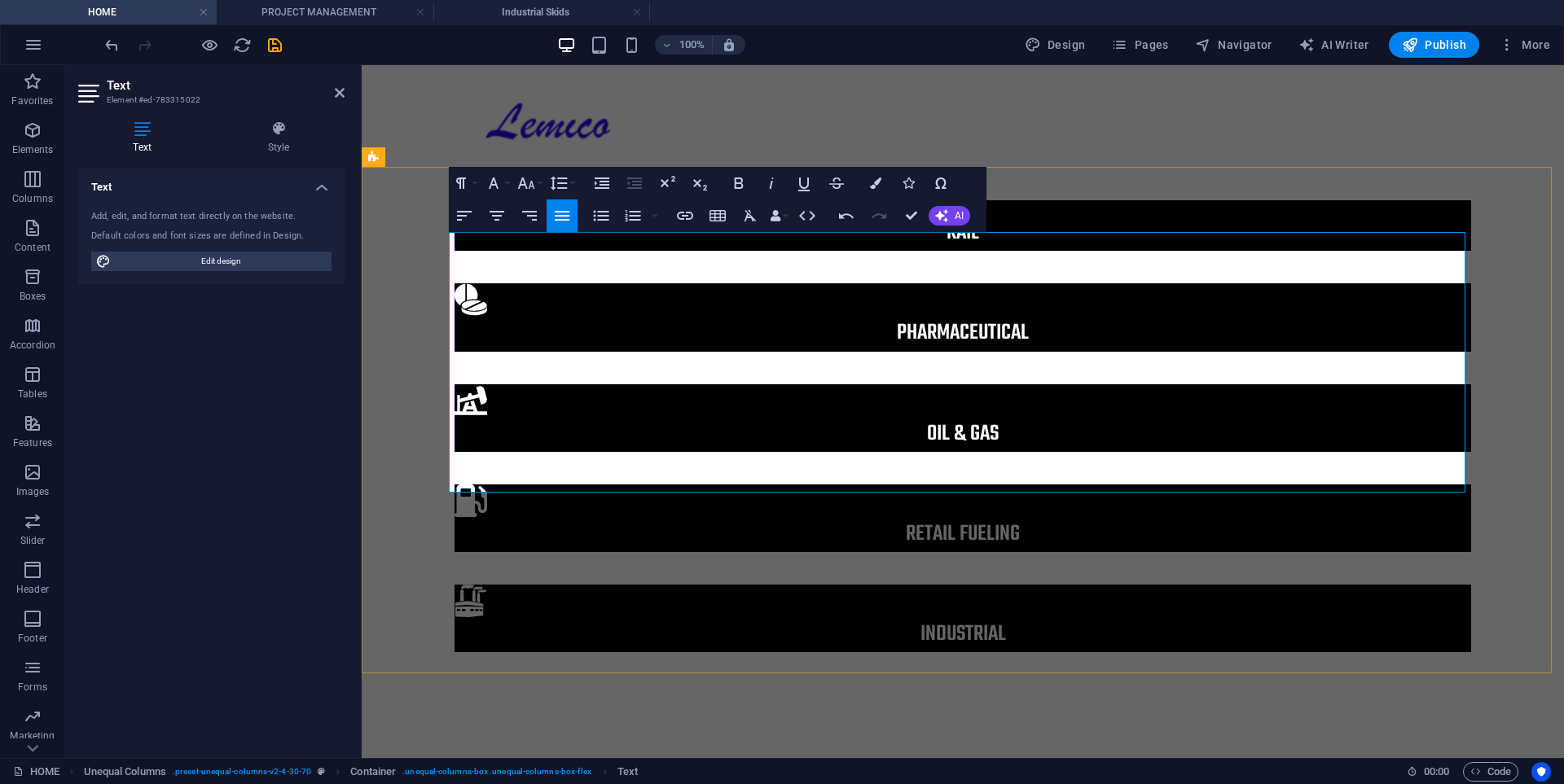 click on "Our technical services and broad inventory of parts keep industries moving safely and efficiently. Backed by a team of seasoned engineers, we’ve delivered large-scale projects worldwide. Lemico sits on multiple industry boards and advisory panels, helping shape the future of fuel systems through insight and innovation. As distributors for leading global brands, we proudly supply advanced equipment and services to clients around the world." at bounding box center [963, 939] 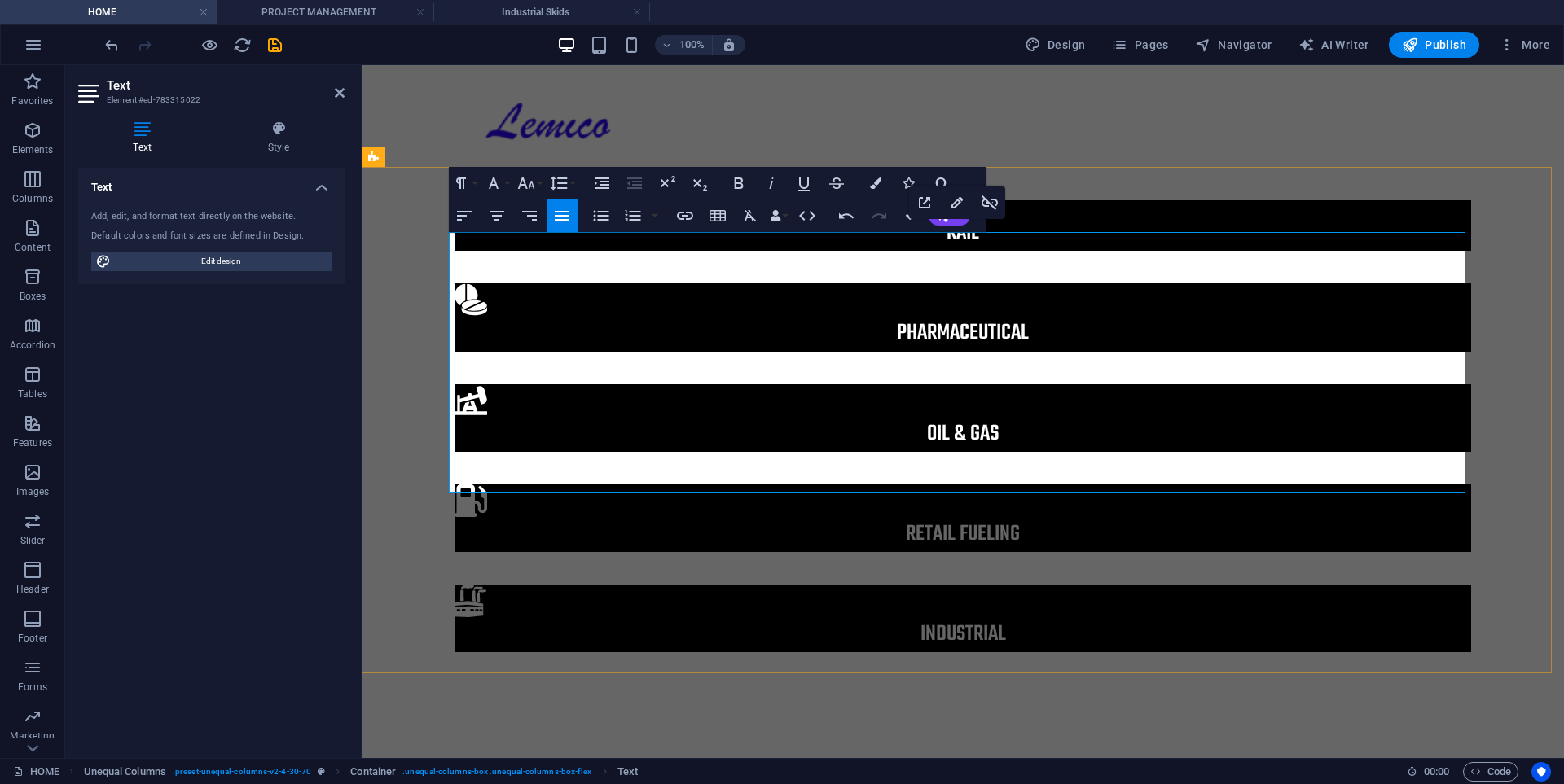 click on "Lemico is a trusted leader in aviation refueling and oil & gas equipment solutions. With decades of expertise, we specialize in high-performance systems for aviation, natural gas, and diesel applications including loading arms, fueling trucks, pressure vessels (aviation filters) and custom fabrication." at bounding box center (963, 821) 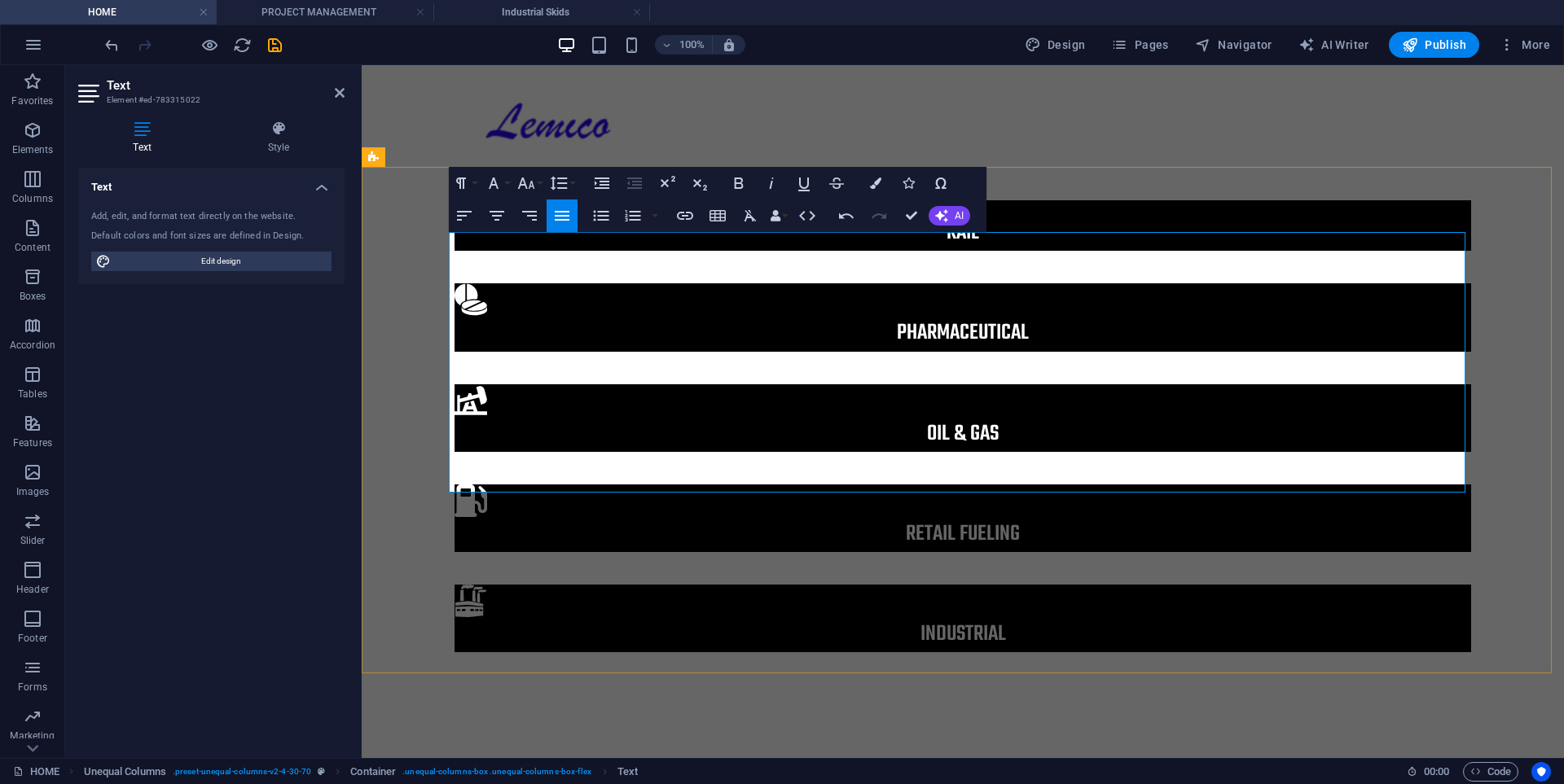 click on "Lemico is a trusted leader in aviation refueling and oil & gas equipment solutions. With decades of expertise, we specialize in high-performance systems for aviation, natural gas, and diesel applications including loading arms, fueling trucks, pressure vessels (aviation filters) and custom fabrication." at bounding box center [963, 821] 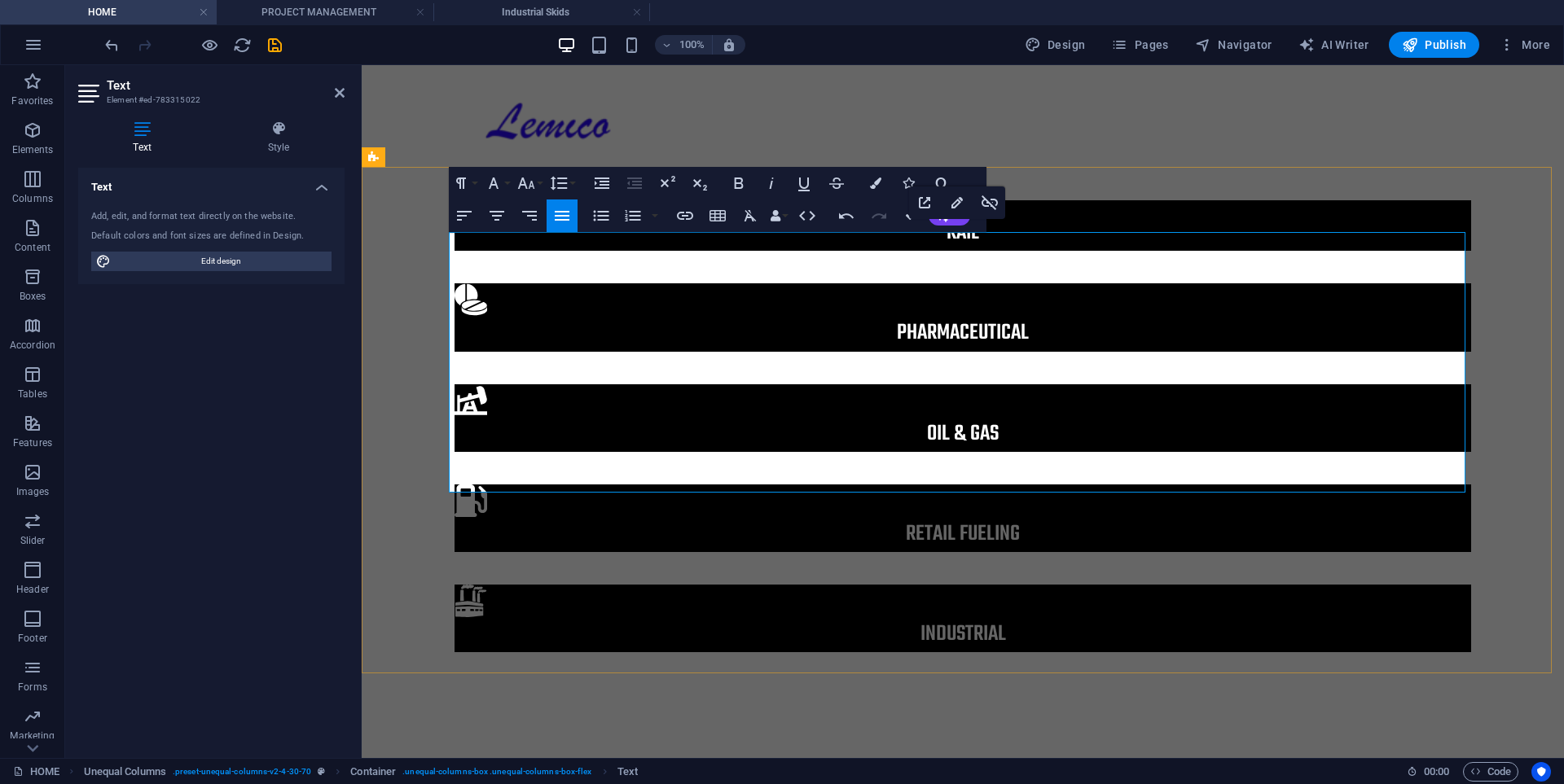 click at bounding box center (963, 874) 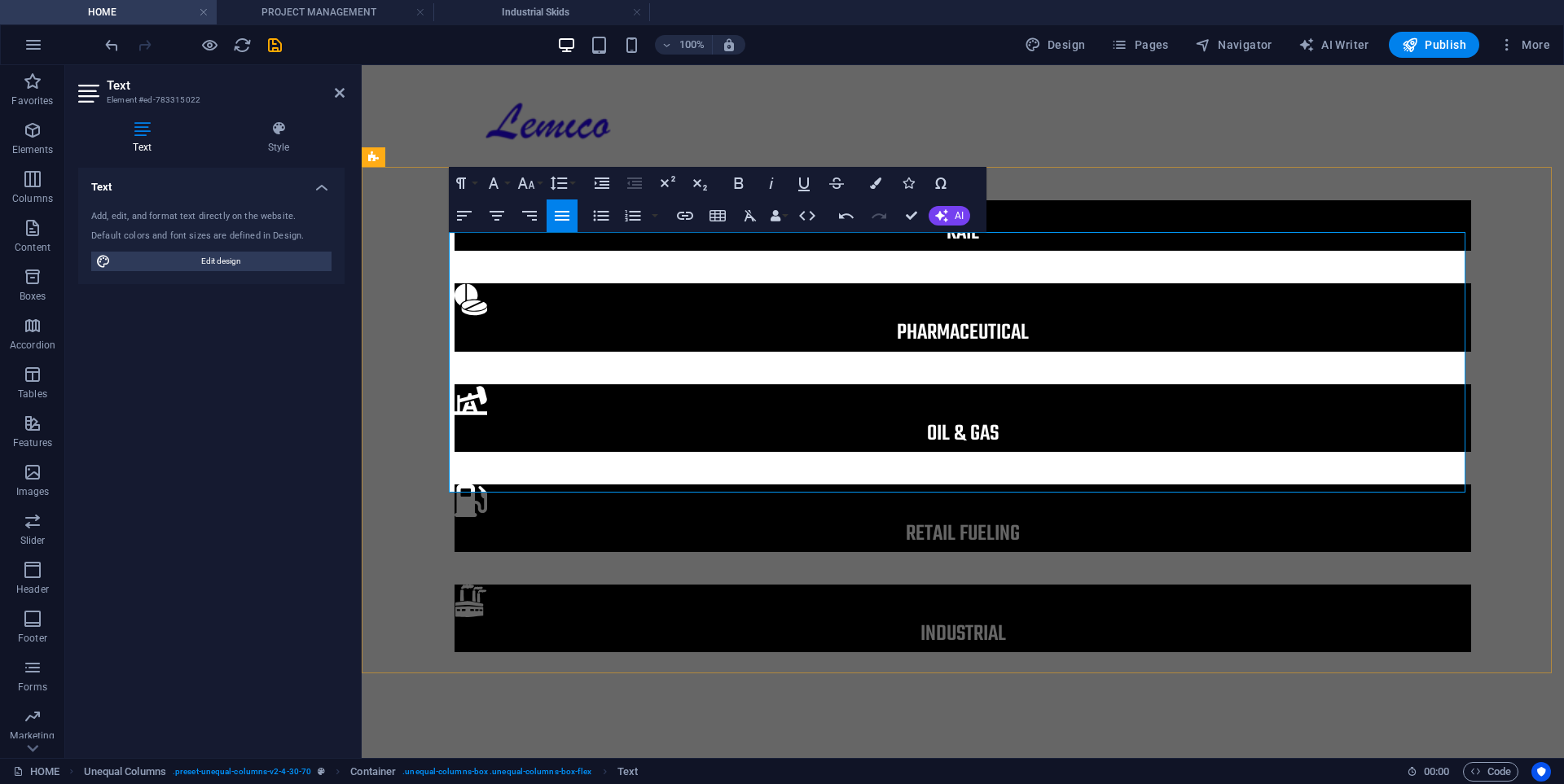 click at bounding box center (963, 874) 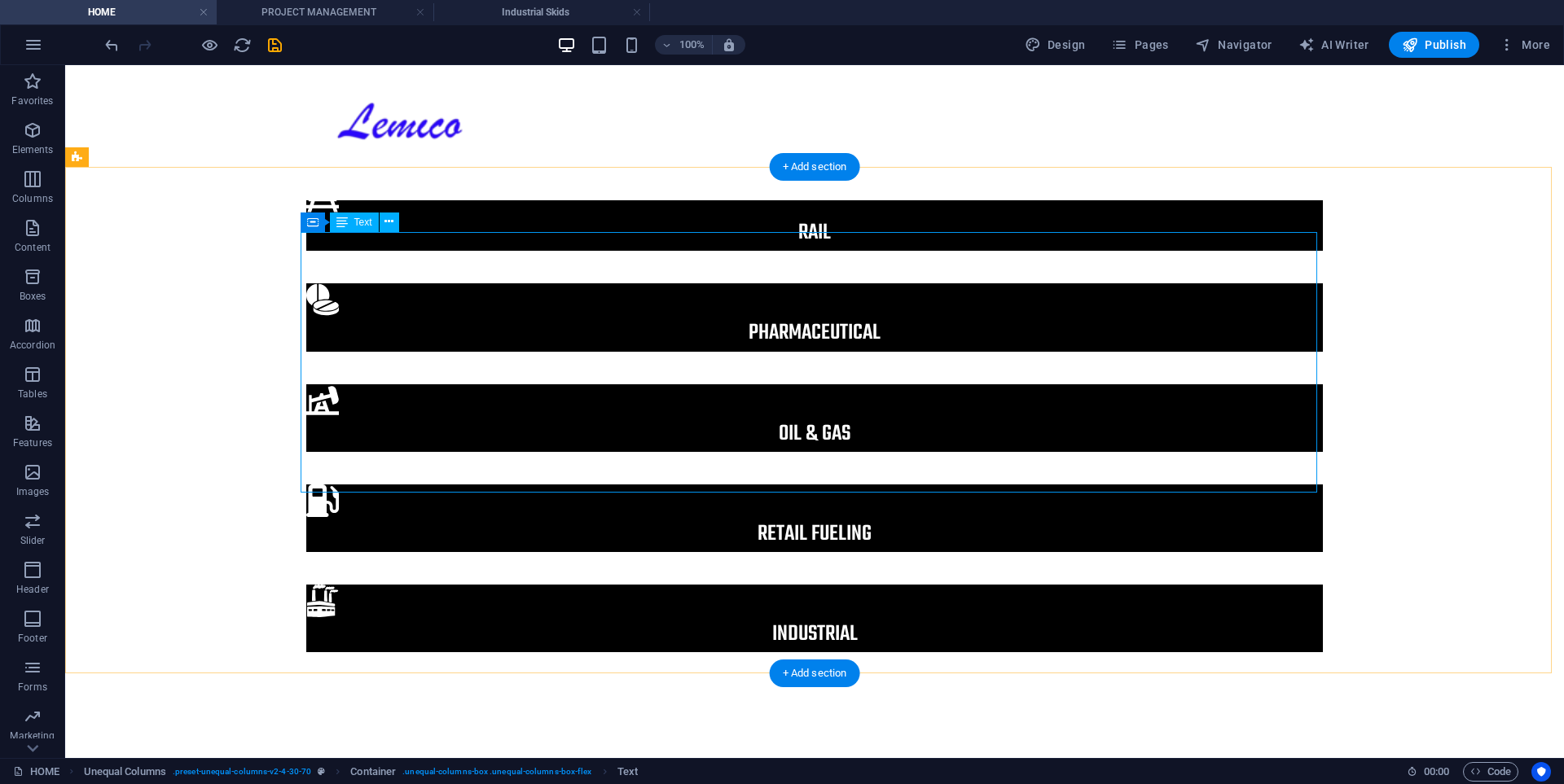 click on "Lemico is a trusted leader in aviation refueling and oil & gas equipment solutions. With decades of expertise, we specialize in high-performance systems for aviation, natural gas, and diesel applications including loading arms, fueling trucks, pressure vessels (aviation filters) and custom fabrication. Our technical services and broad inventory of parts keep industries moving safely and efficiently. Backed by a team of seasoned engineers, we’ve delivered large-scale projects worldwide. Lemico sits on multiple industry boards and advisory panels, helping shape the future of fuel systems through insight and innovation. As distributors for leading global brands, we proudly supply advanced equipment and services to clients around the world." at bounding box center [815, 913] 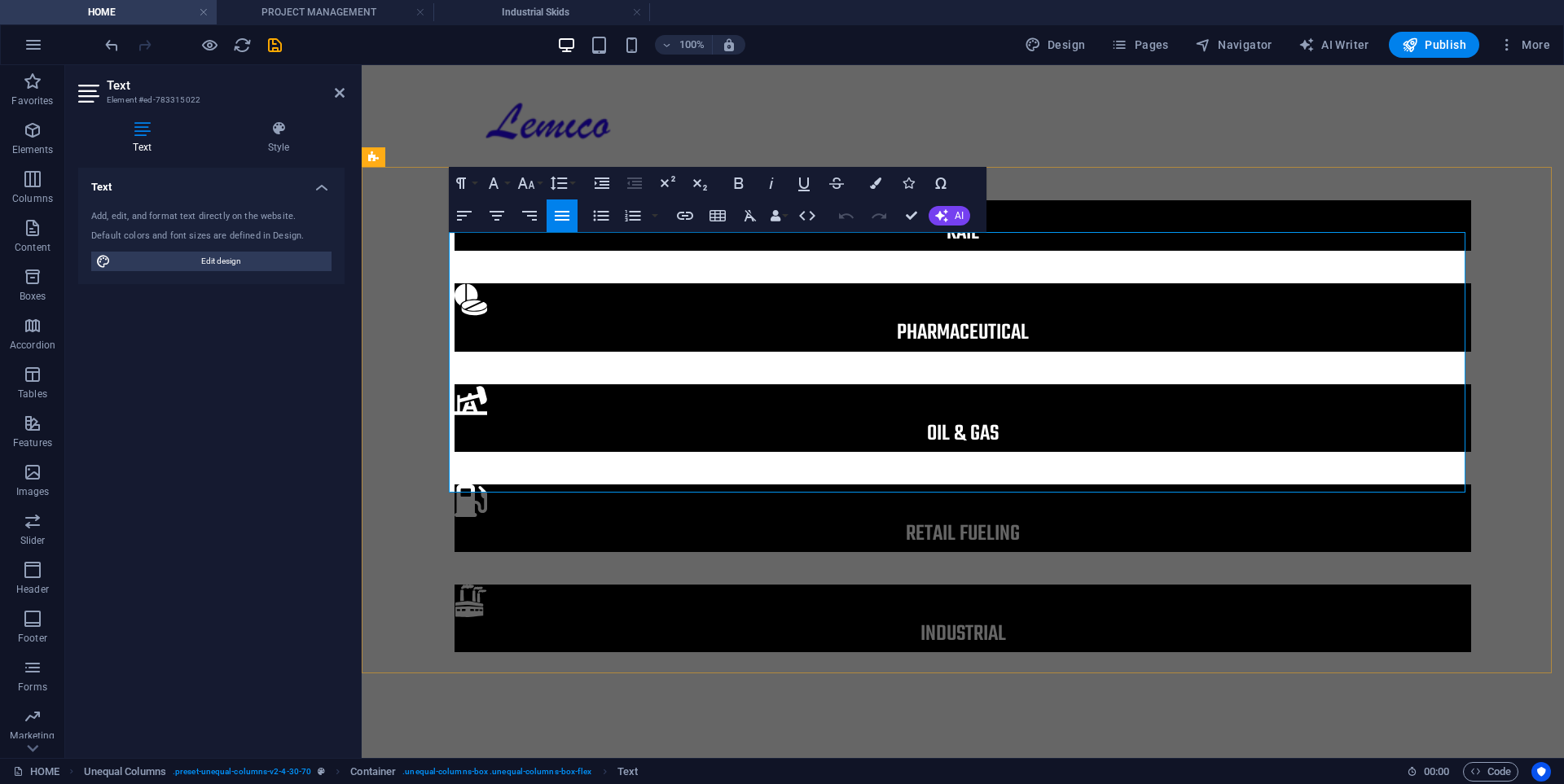 drag, startPoint x: 537, startPoint y: 451, endPoint x: 528, endPoint y: 431, distance: 21.932 